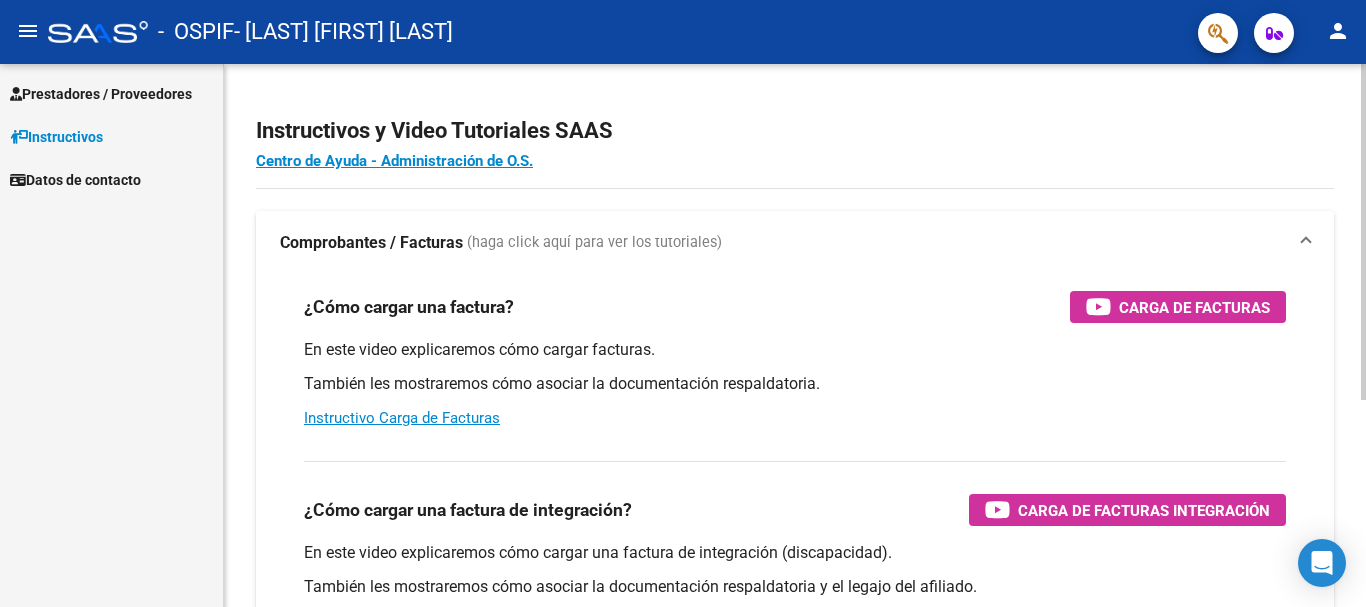 scroll, scrollTop: 0, scrollLeft: 0, axis: both 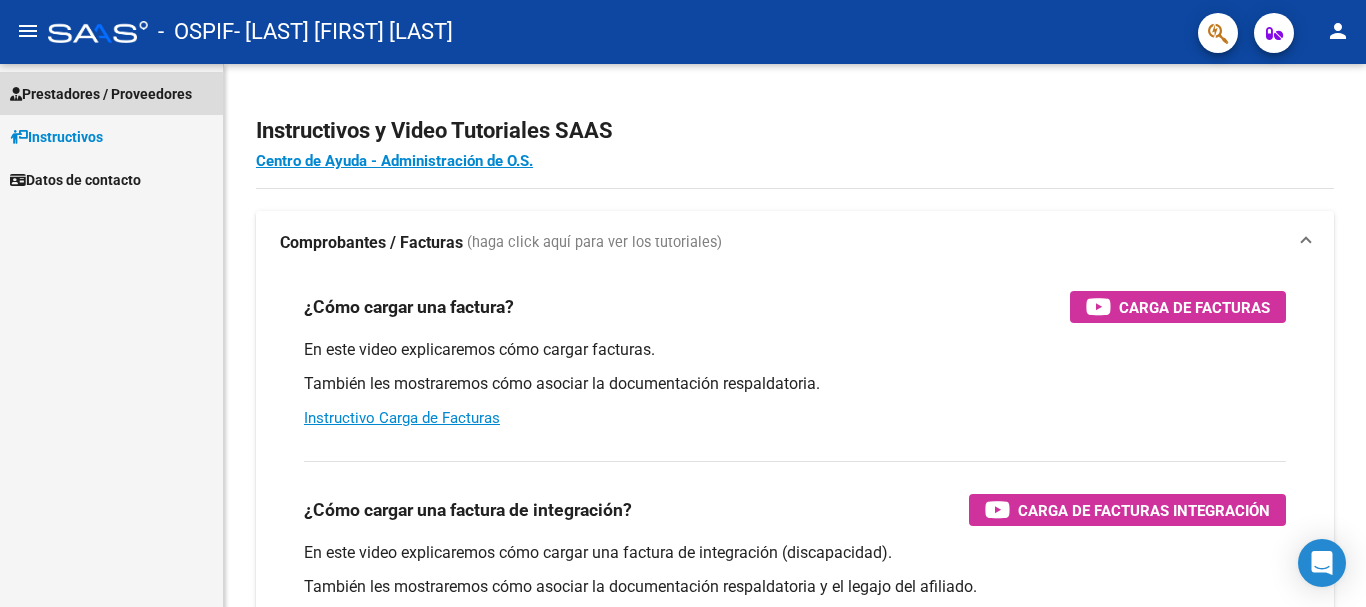 click on "Prestadores / Proveedores" at bounding box center (101, 94) 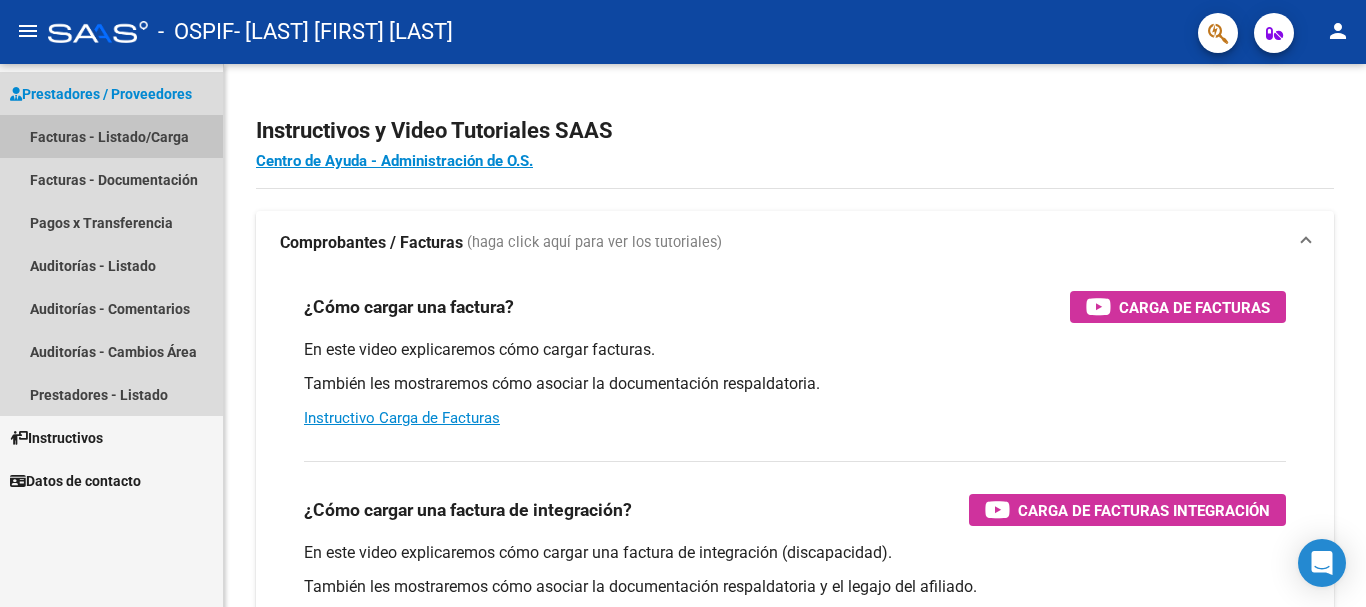 click on "Facturas - Listado/Carga" at bounding box center [111, 136] 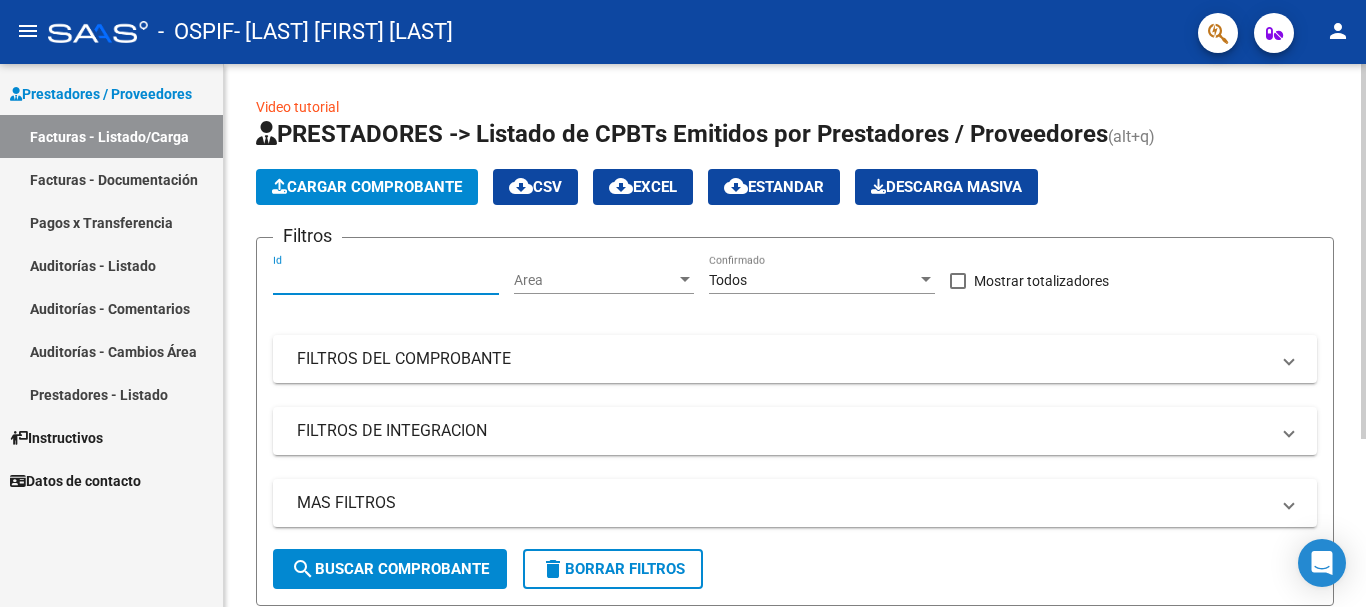 click on "Id" at bounding box center [386, 280] 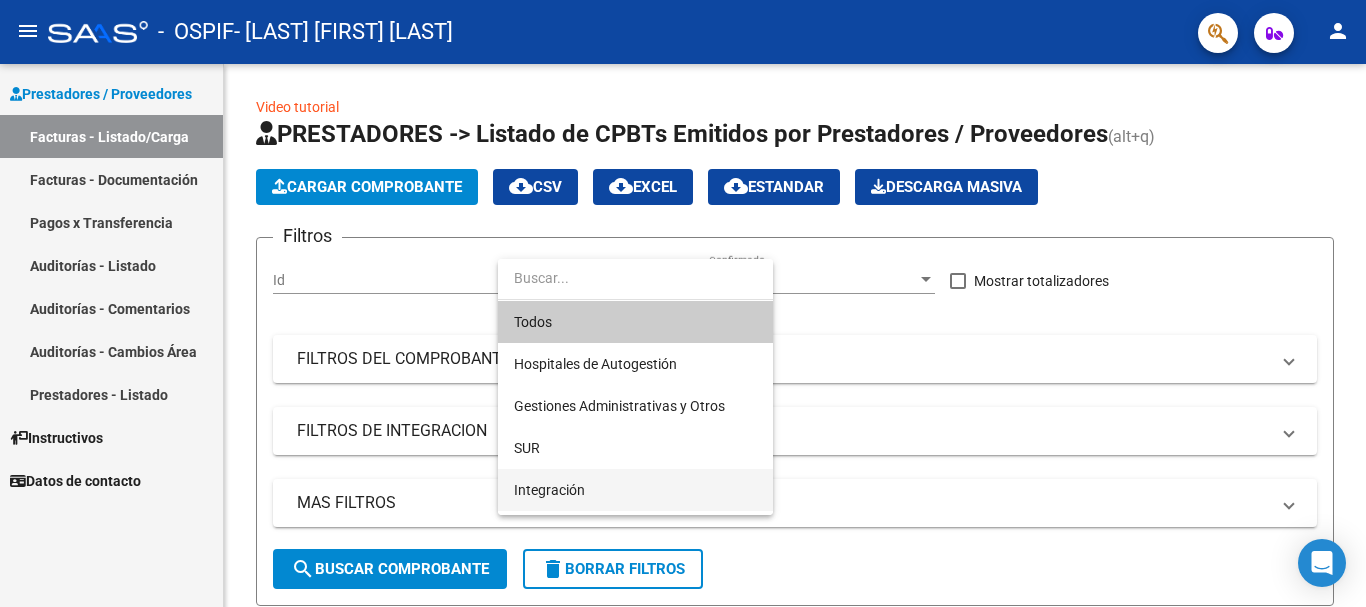 click on "Integración" at bounding box center (635, 490) 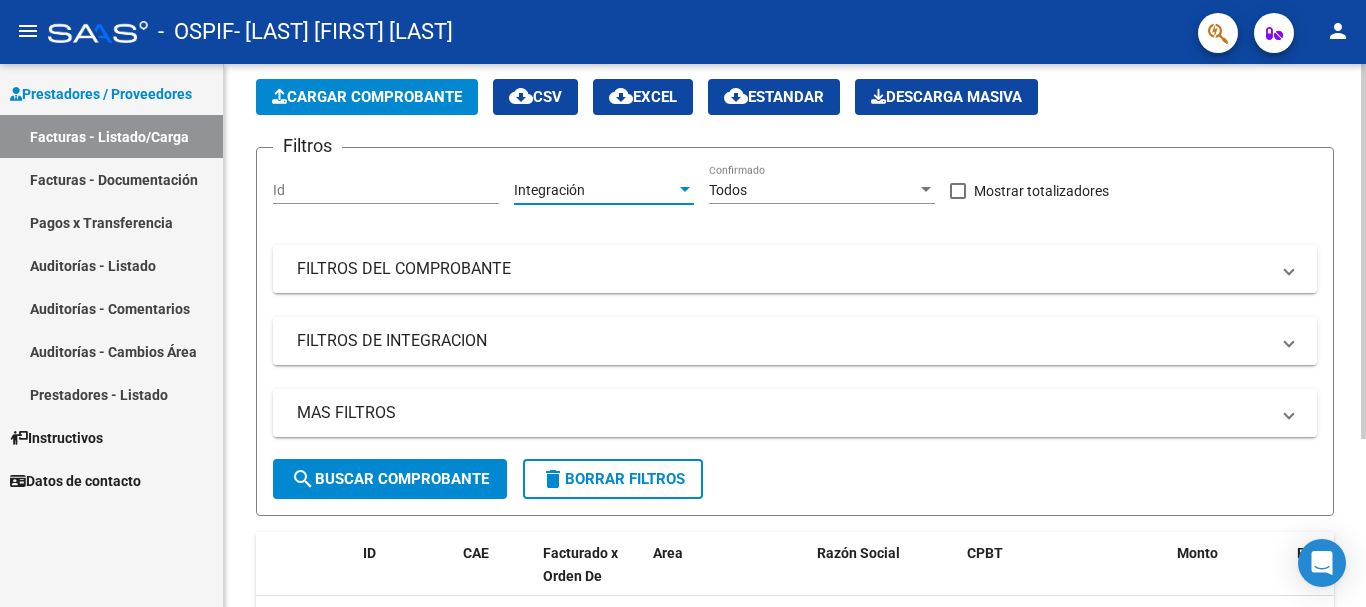 click on "Video tutorial   PRESTADORES -> Listado de CPBTs Emitidos por Prestadores / Proveedores (alt+q)   Cargar Comprobante
cloud_download  CSV  cloud_download  EXCEL  cloud_download  Estandar   Descarga Masiva
Filtros Id Integración Area Todos Confirmado   Mostrar totalizadores   FILTROS DEL COMPROBANTE  Comprobante Tipo Comprobante Tipo Start date – End date Fec. Comprobante Desde / Hasta Días Emisión Desde(cant. días) Días Emisión Hasta(cant. días) CUIT / Razón Social Pto. Venta Nro. Comprobante Código SSS CAE Válido CAE Válido Todos Cargado Módulo Hosp. Todos Tiene facturacion Apócrifa Hospital Refes  FILTROS DE INTEGRACION  Período De Prestación Campos del Archivo de Rendición Devuelto x SSS (dr_envio) Todos Rendido x SSS (dr_envio) Tipo de Registro Tipo de Registro Período Presentación Período Presentación Campos del Legajo Asociado (preaprobación) Afiliado Legajo (cuil/nombre) Todos Solo facturas preaprobadas  MAS FILTROS  Todos Con Doc. Respaldatoria Todos Con Trazabilidad Todos" 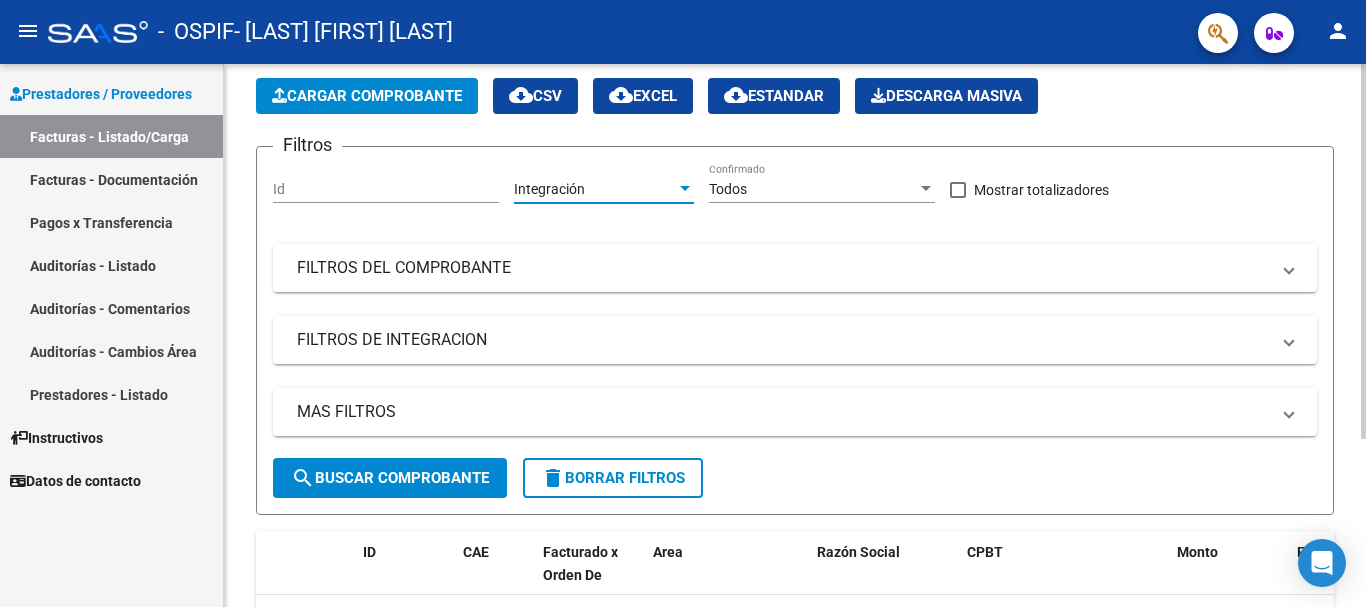 click on "Todos" at bounding box center (813, 189) 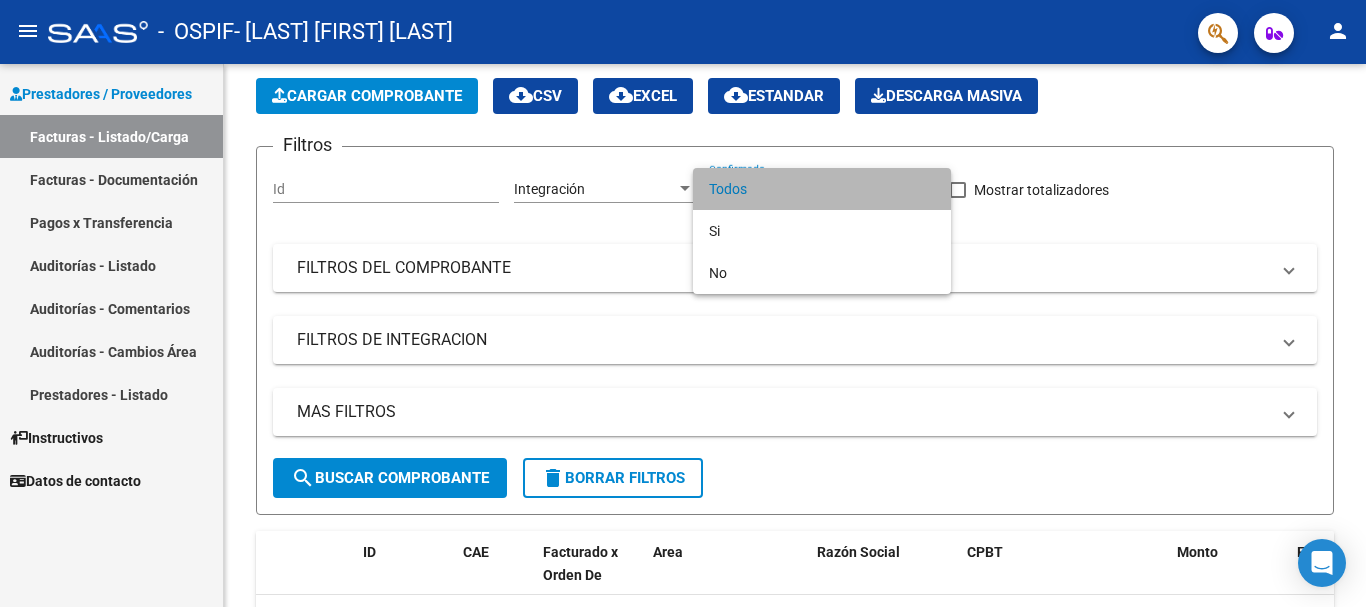 click on "Todos" at bounding box center (822, 189) 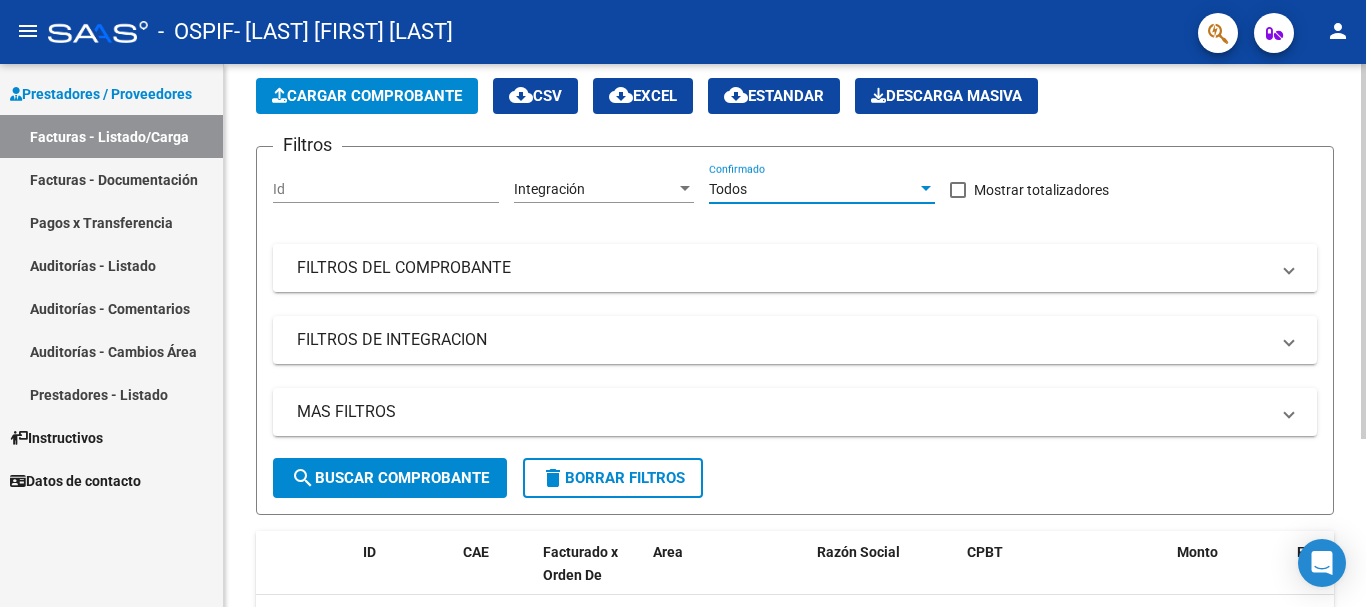 click on "FILTROS DEL COMPROBANTE" at bounding box center [783, 268] 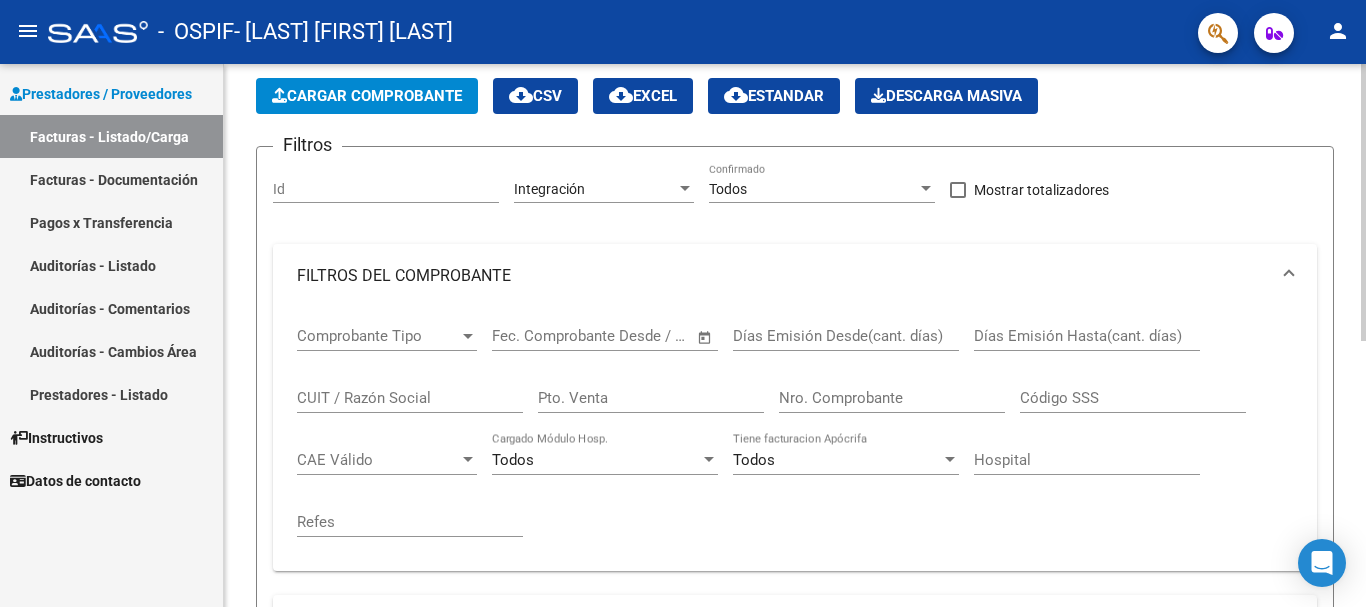 click on "Comprobante Tipo" at bounding box center [378, 336] 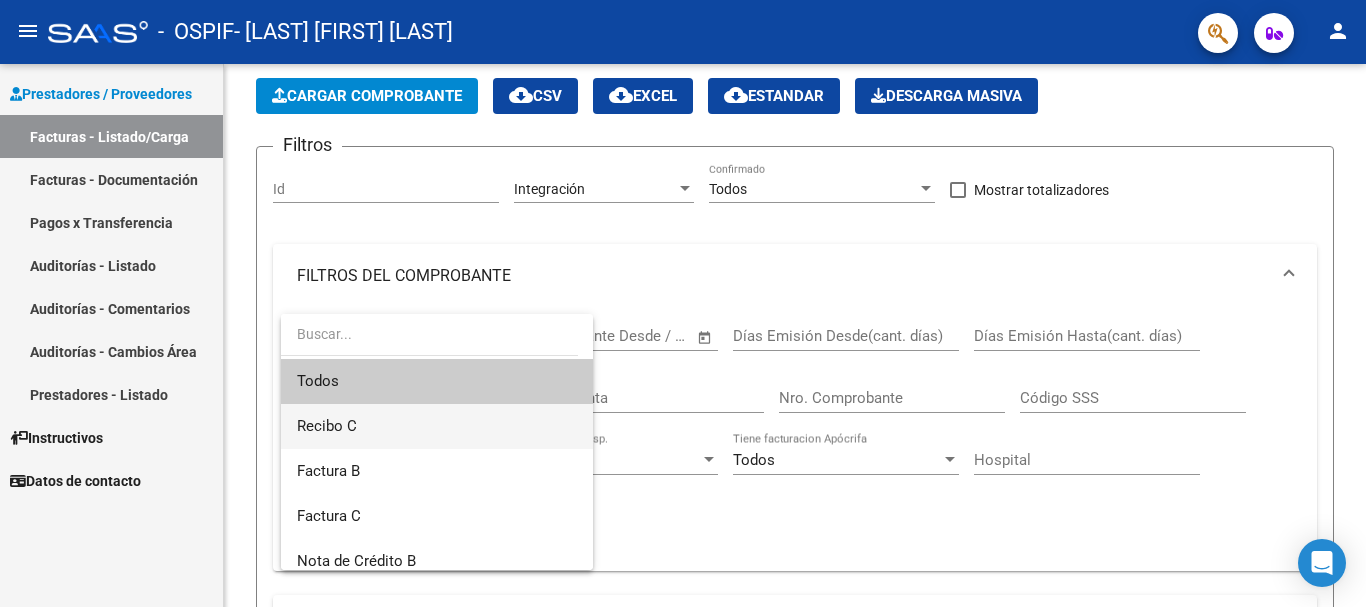 click on "Recibo C" at bounding box center [437, 426] 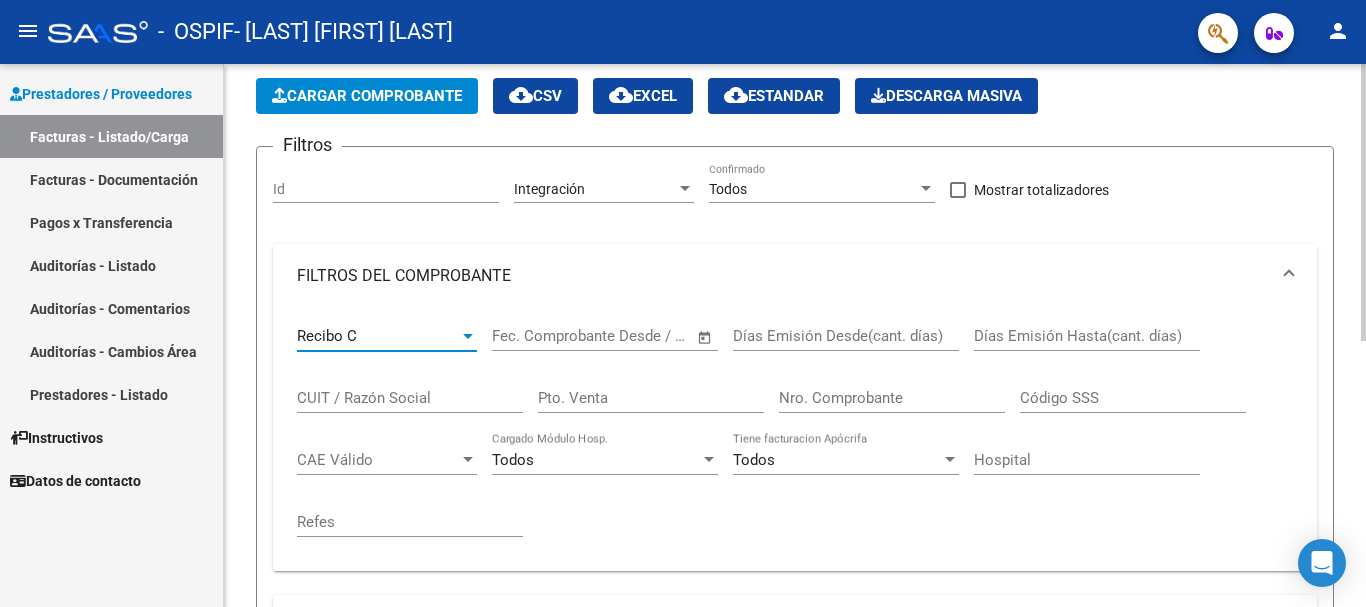click on "Recibo C" at bounding box center [378, 336] 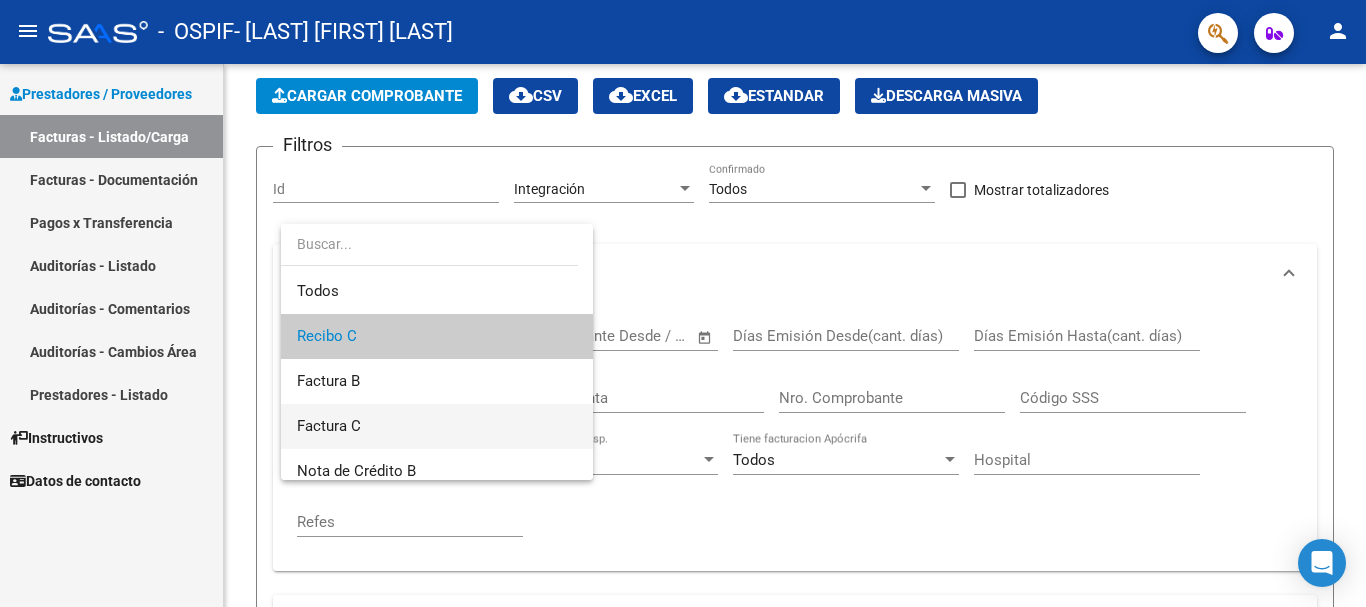 click on "Factura C" at bounding box center [437, 426] 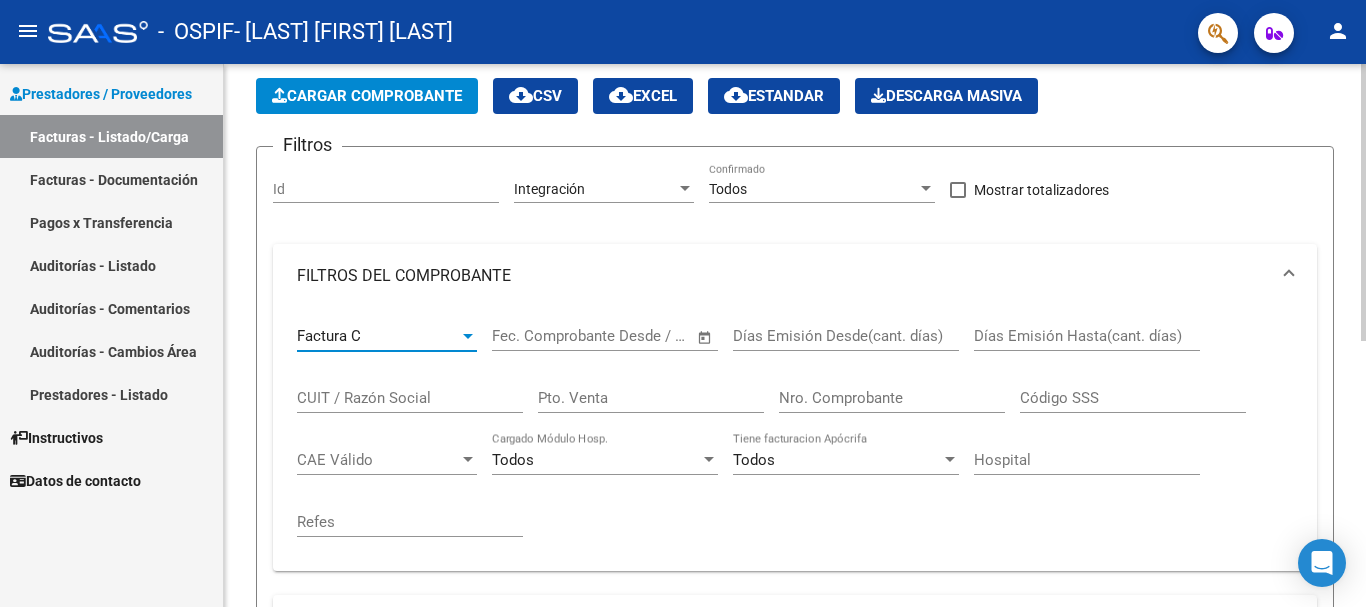 click at bounding box center [623, 336] 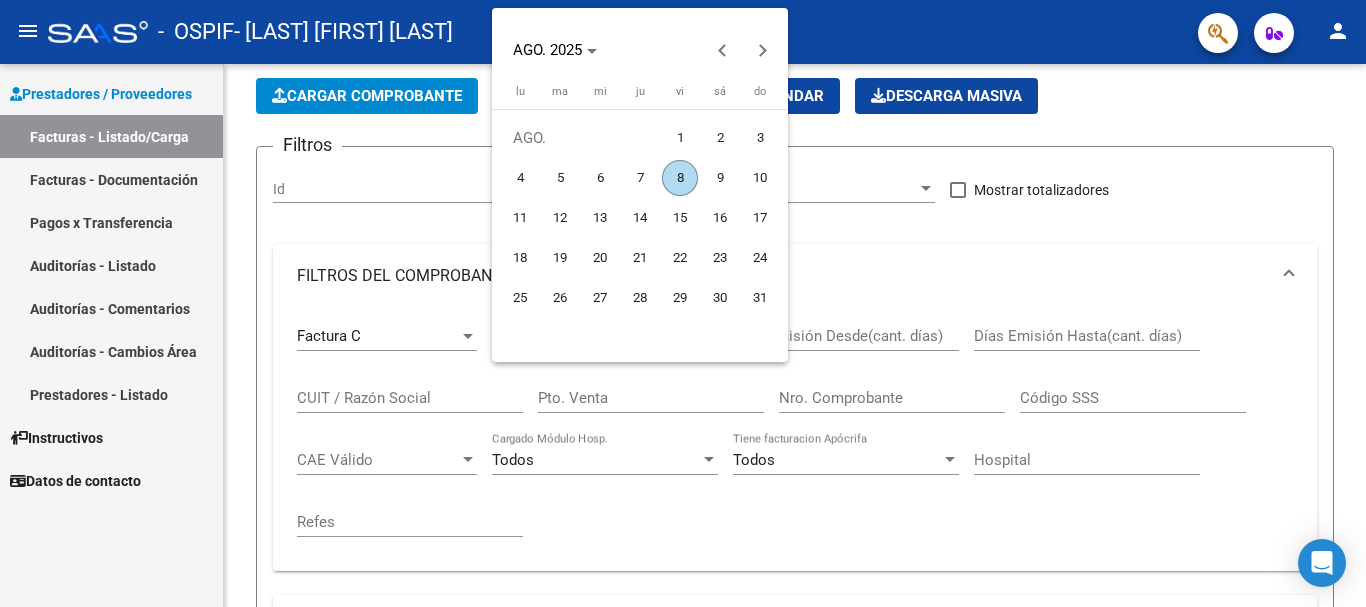 click on "1" at bounding box center (680, 138) 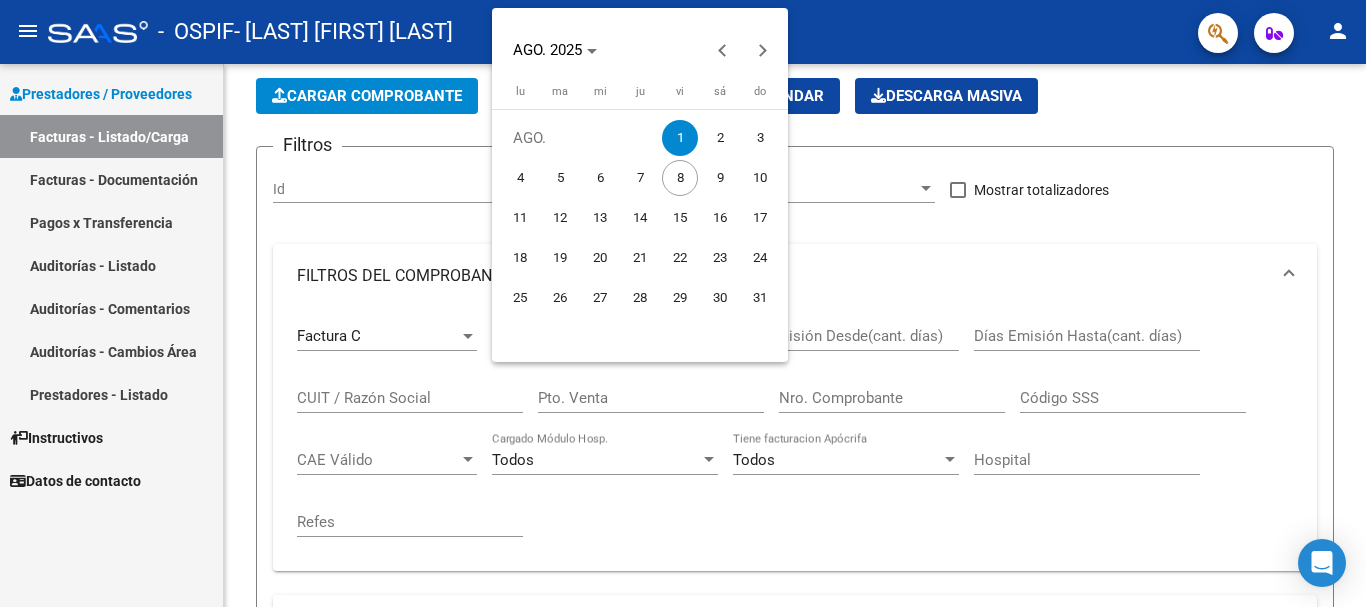 click at bounding box center [683, 303] 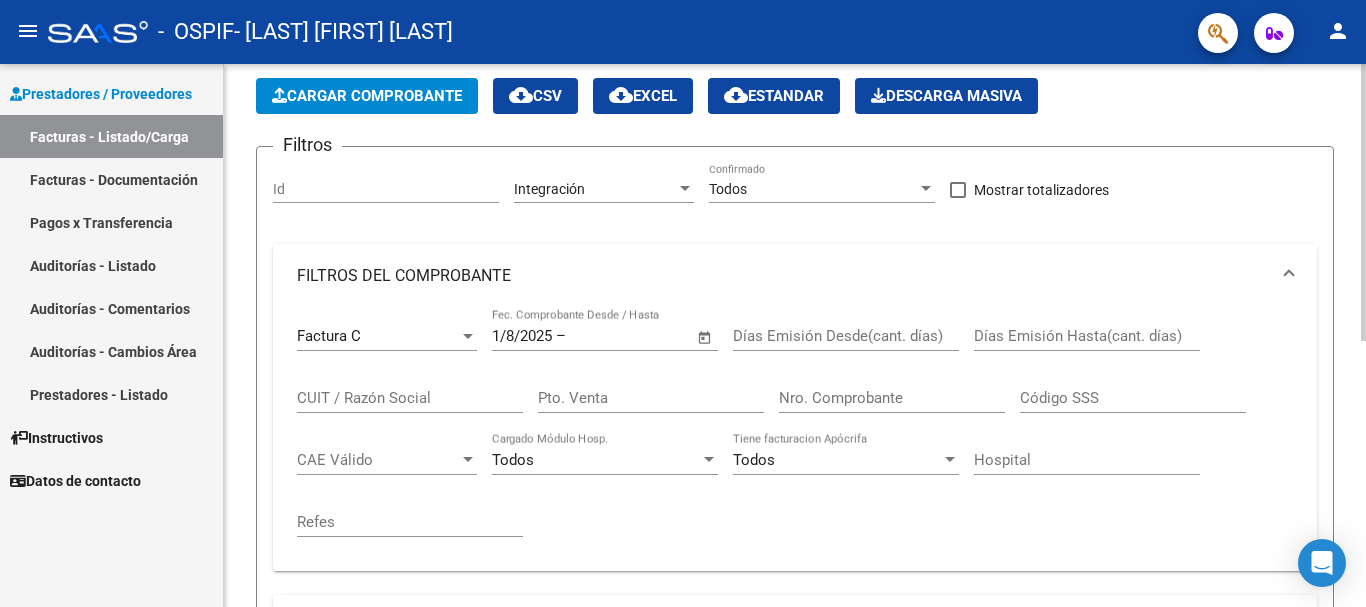 click 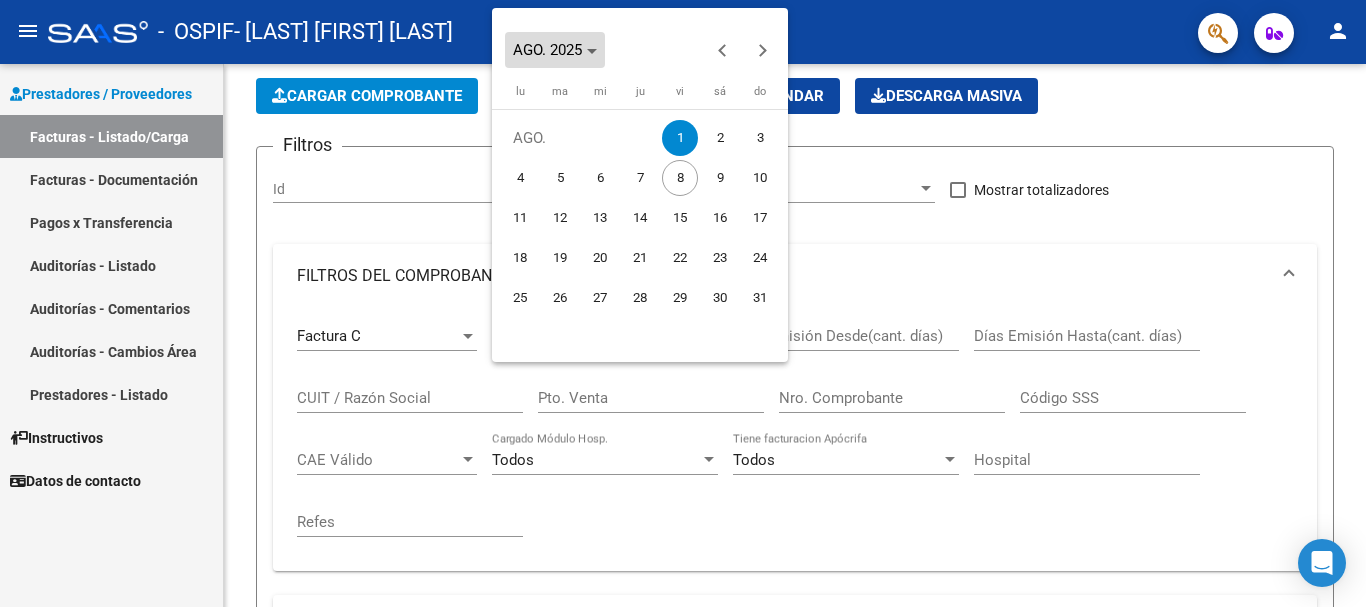 click on "AGO. 2025" at bounding box center (555, 50) 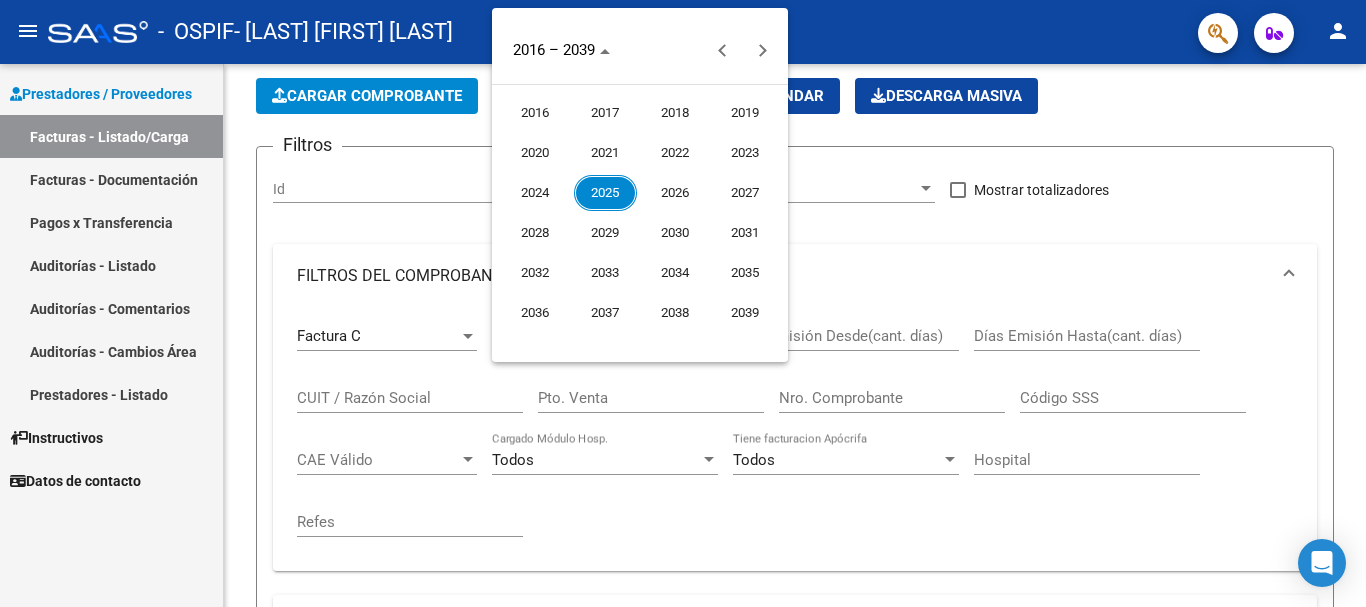 click on "2025" at bounding box center [605, 193] 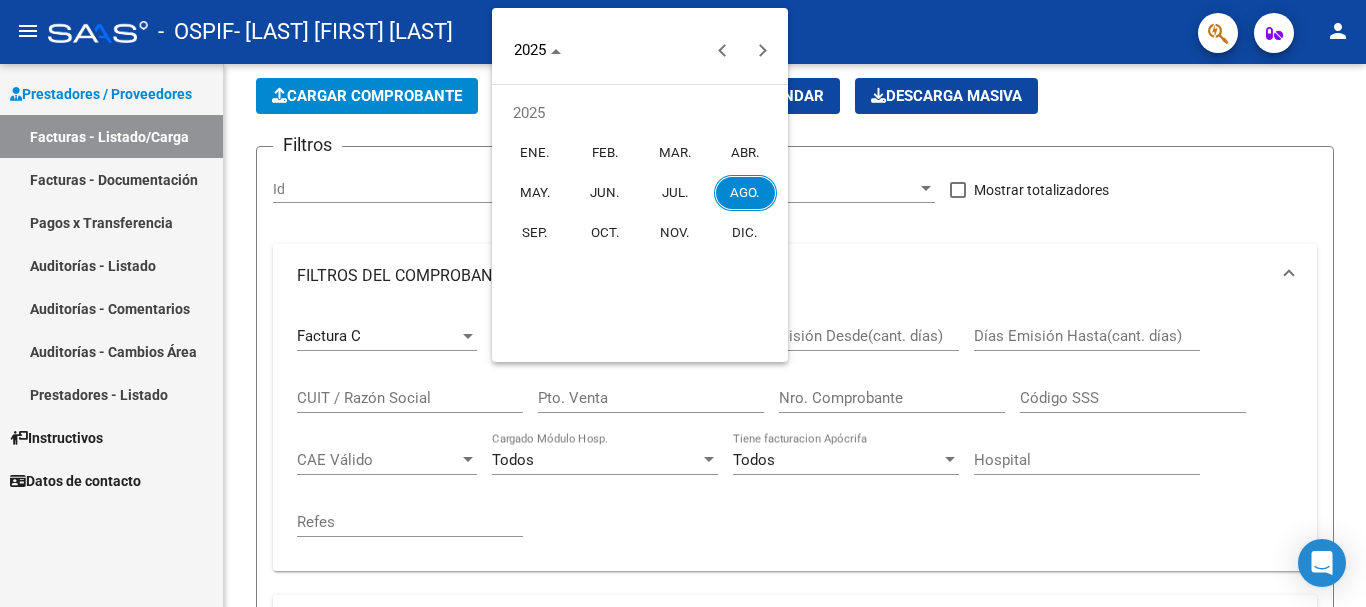 click on "JUL." at bounding box center [675, 193] 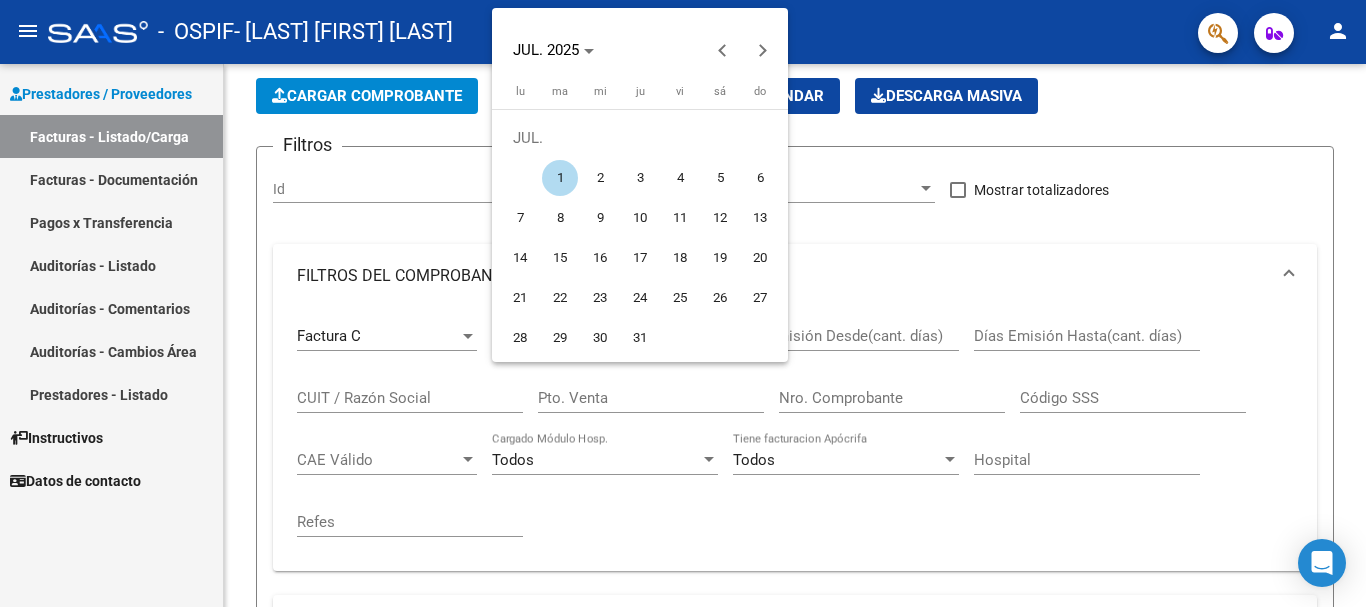 click on "1" at bounding box center [560, 178] 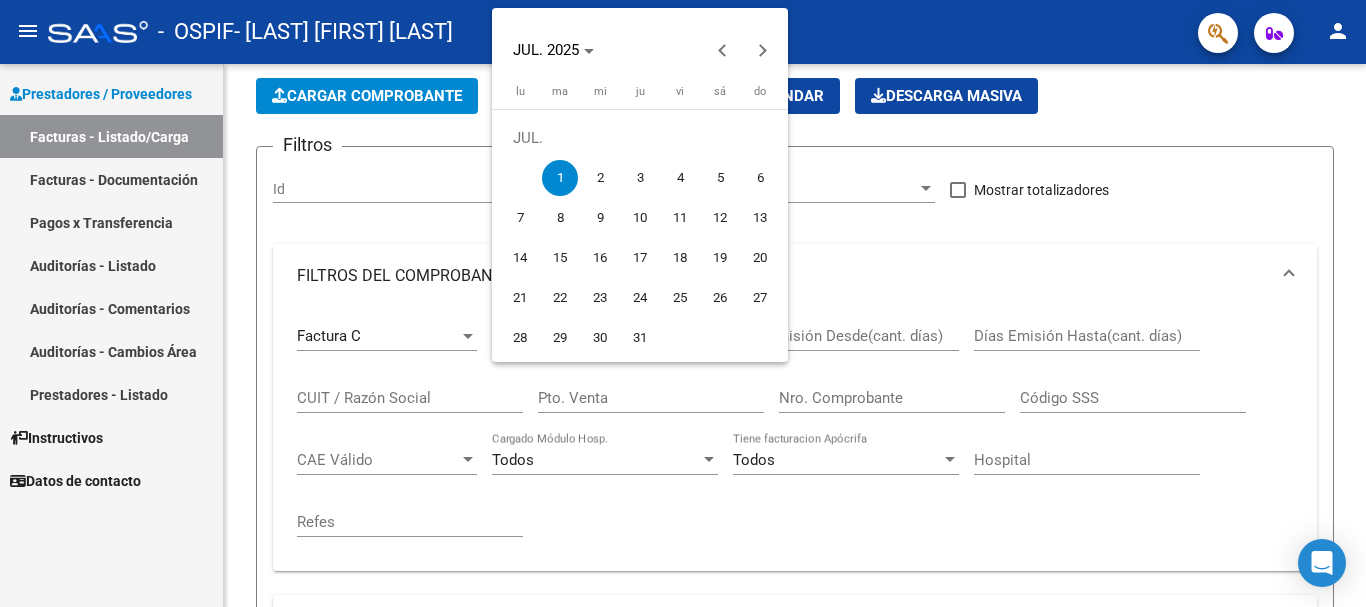 click at bounding box center [683, 303] 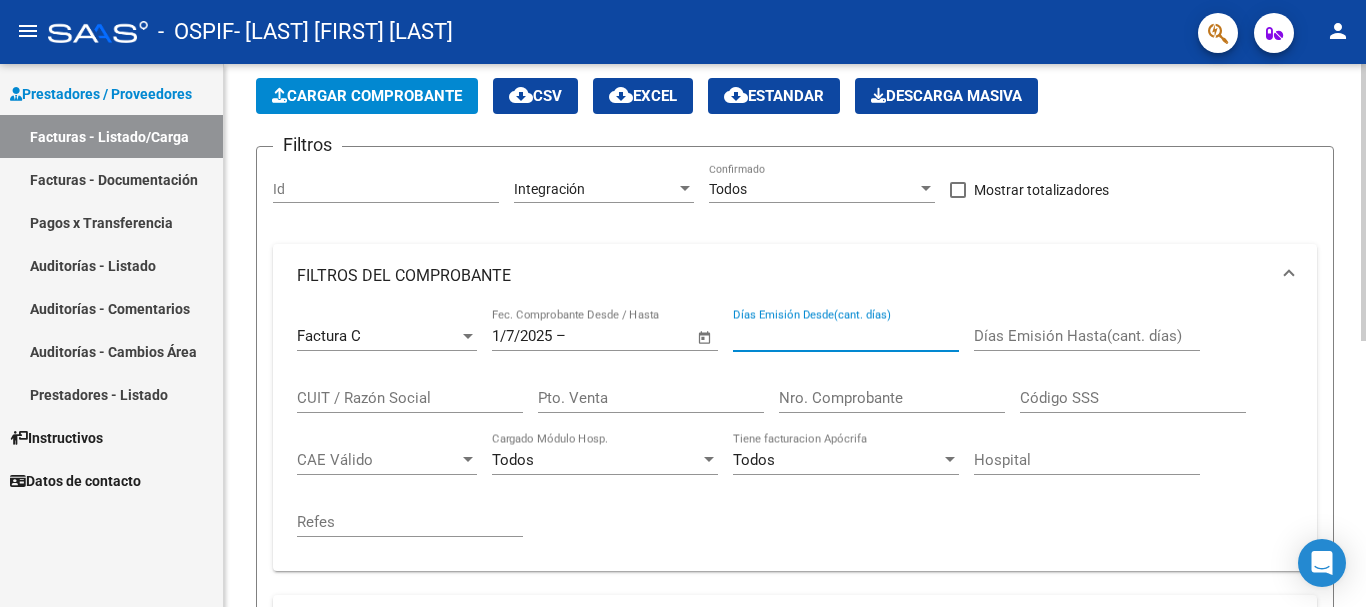 click on "Días Emisión Desde(cant. días)" at bounding box center [846, 336] 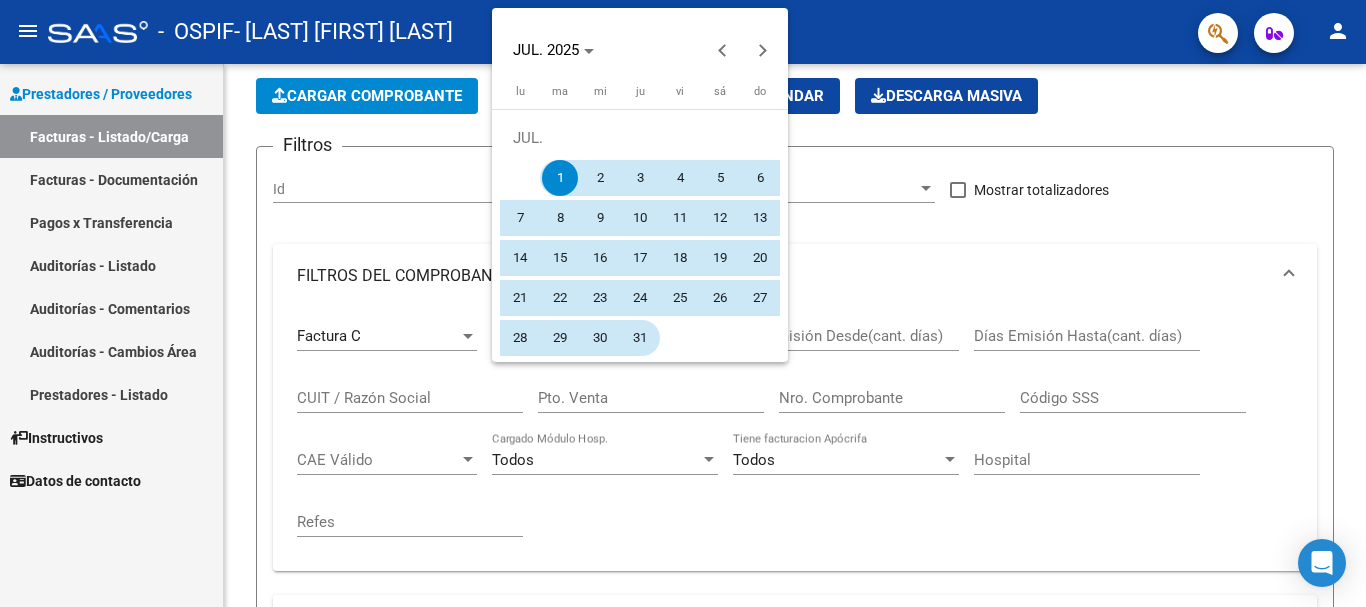 click on "31" at bounding box center [640, 338] 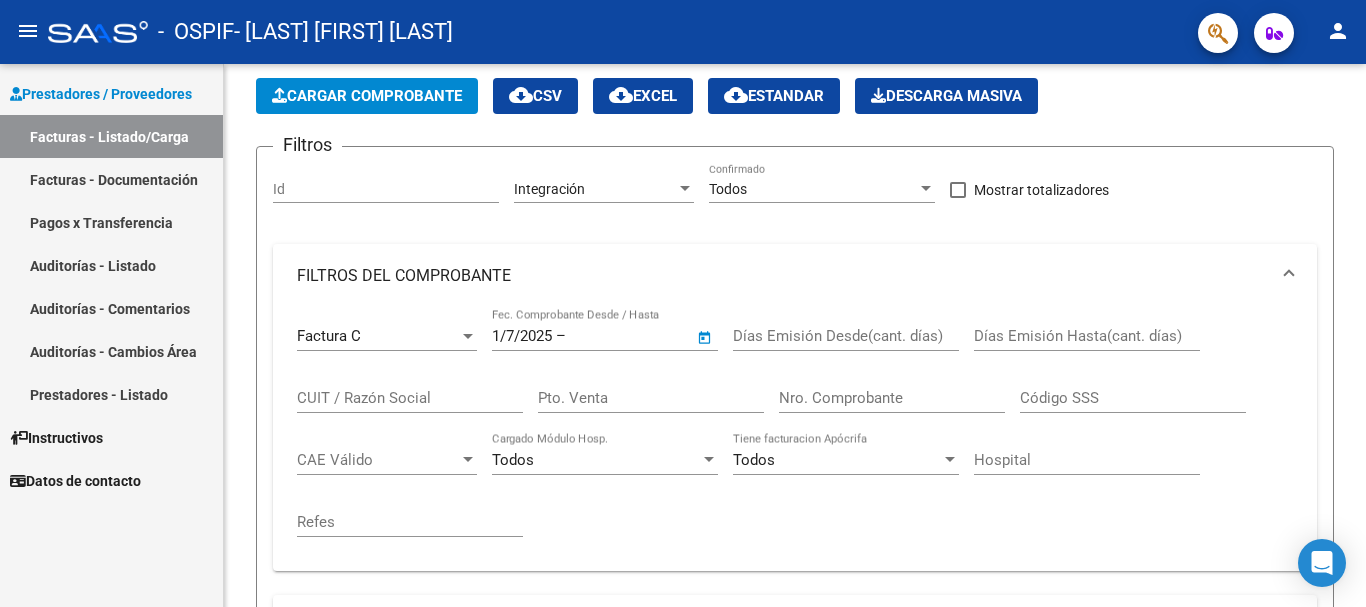 type on "[DATE]" 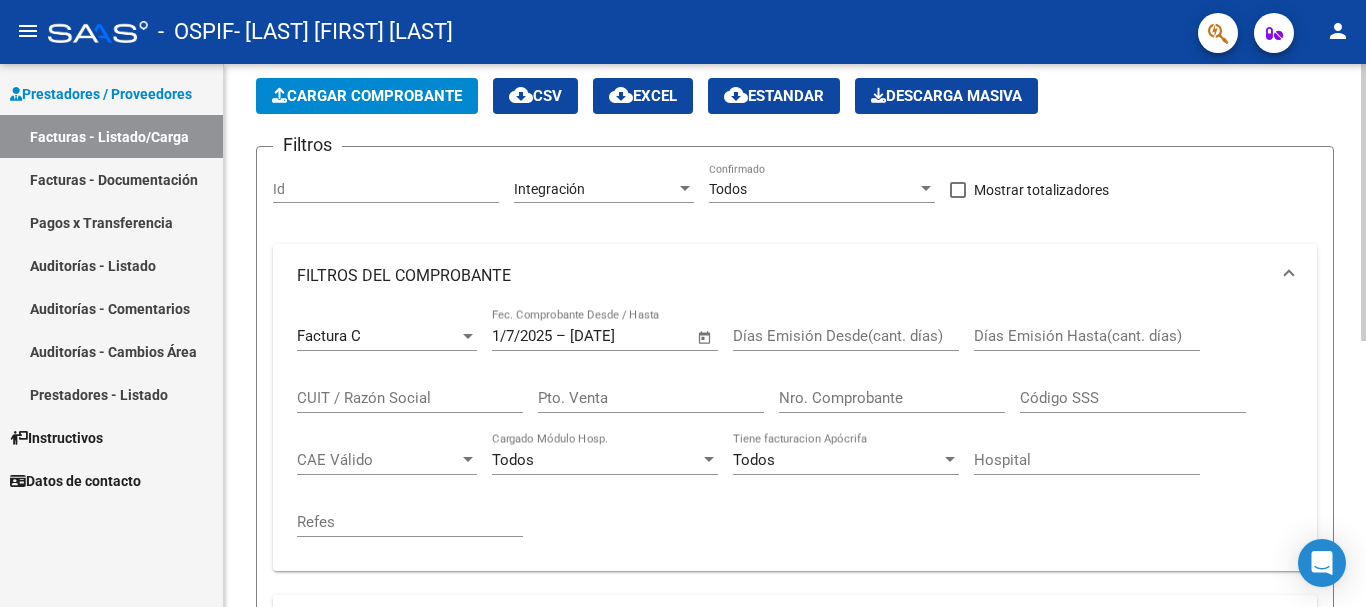 click on "Días Emisión Desde(cant. días)" at bounding box center (846, 336) 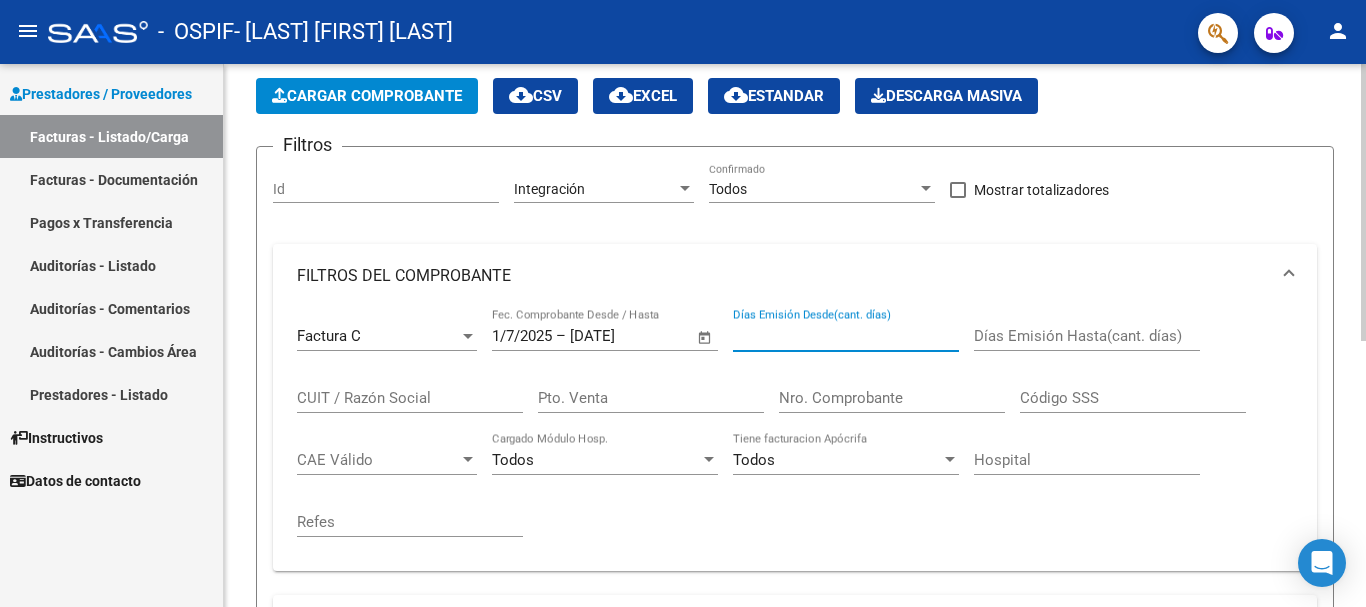 click on "Días Emisión Hasta(cant. días)" at bounding box center (1087, 336) 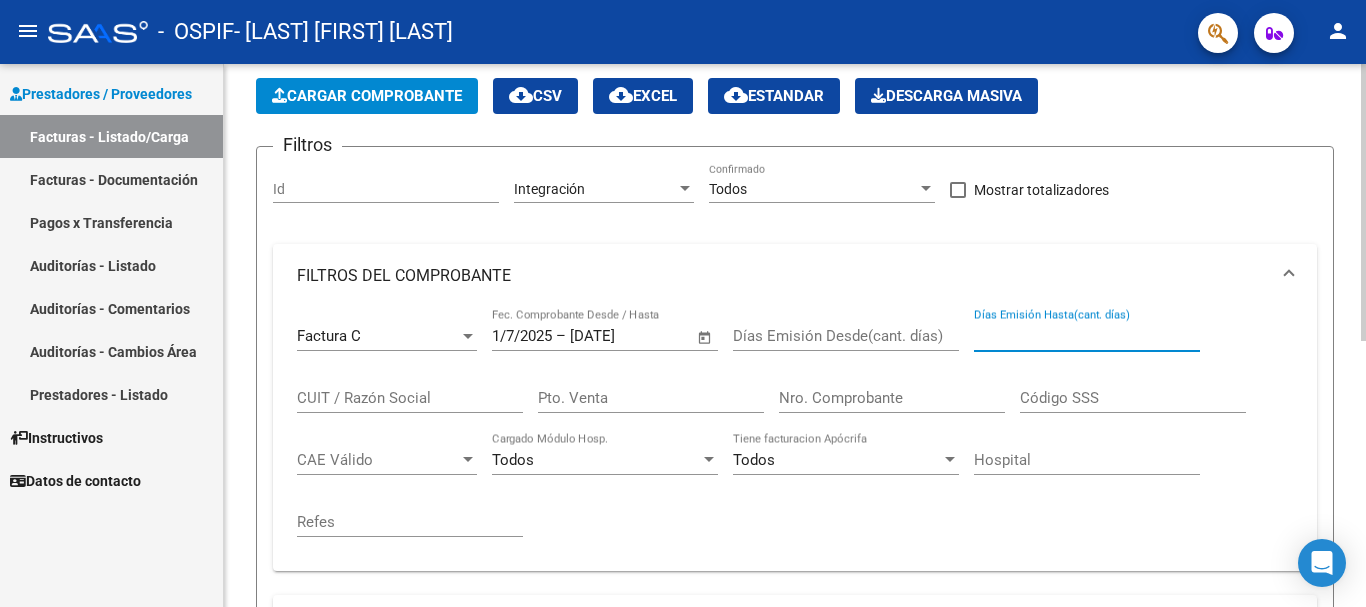 click on "CUIT / Razón Social" at bounding box center (410, 398) 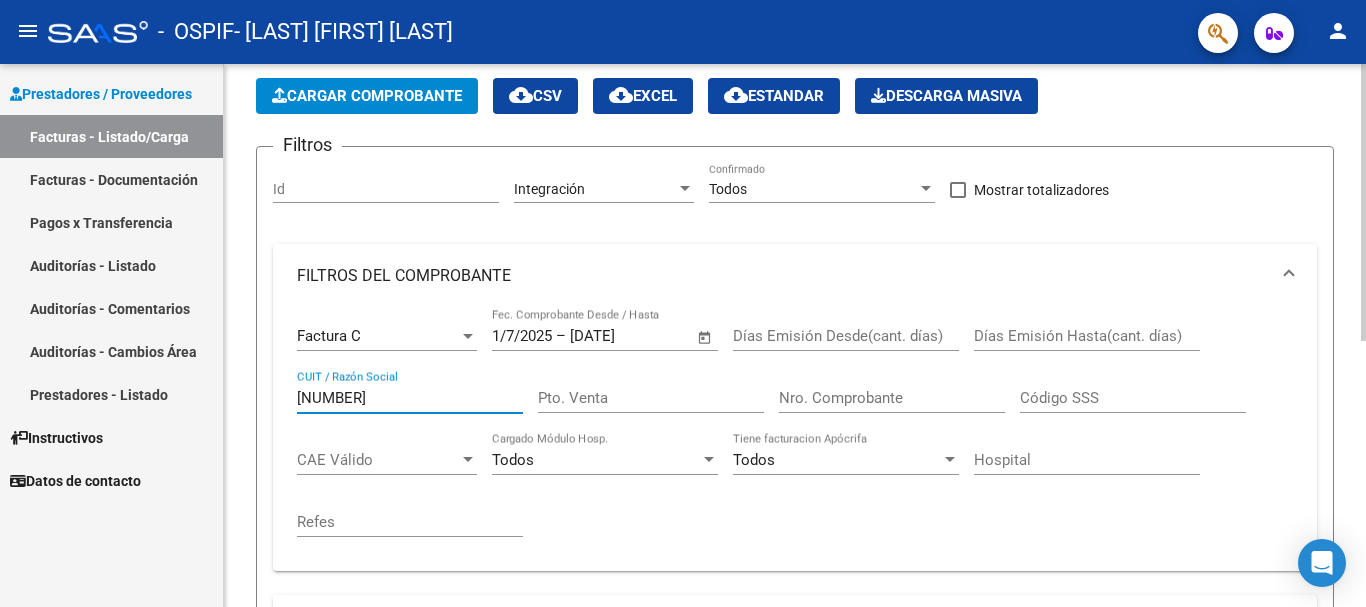 type on "[NUMBER]" 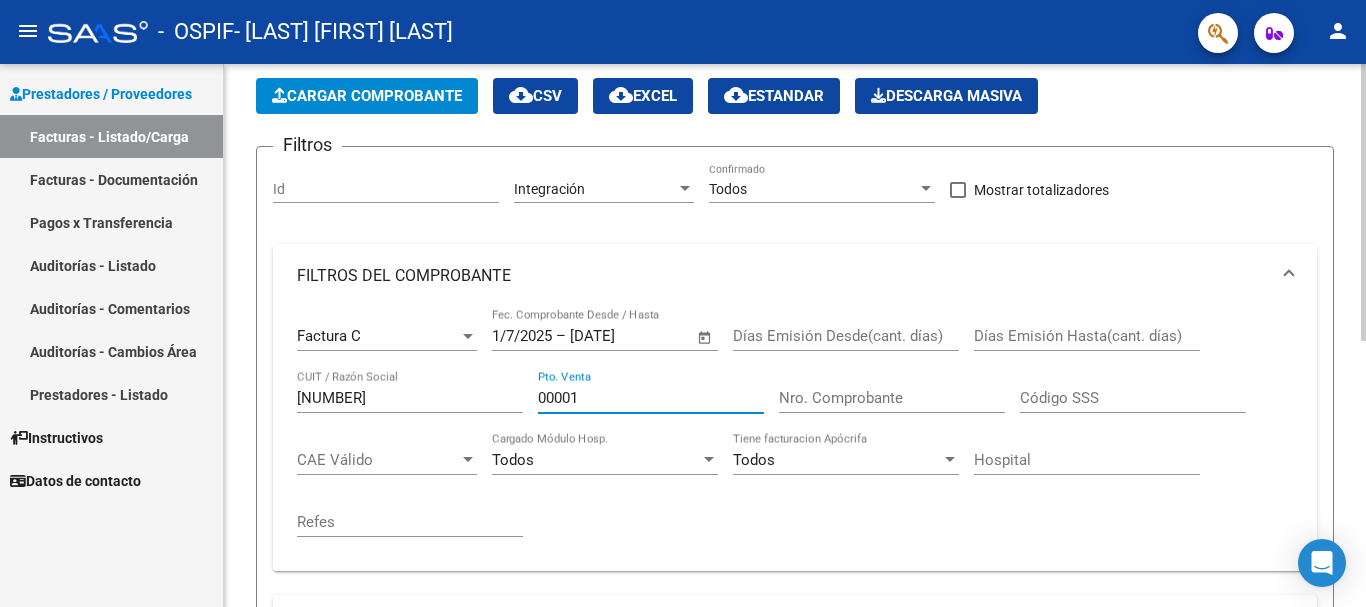 type on "00001" 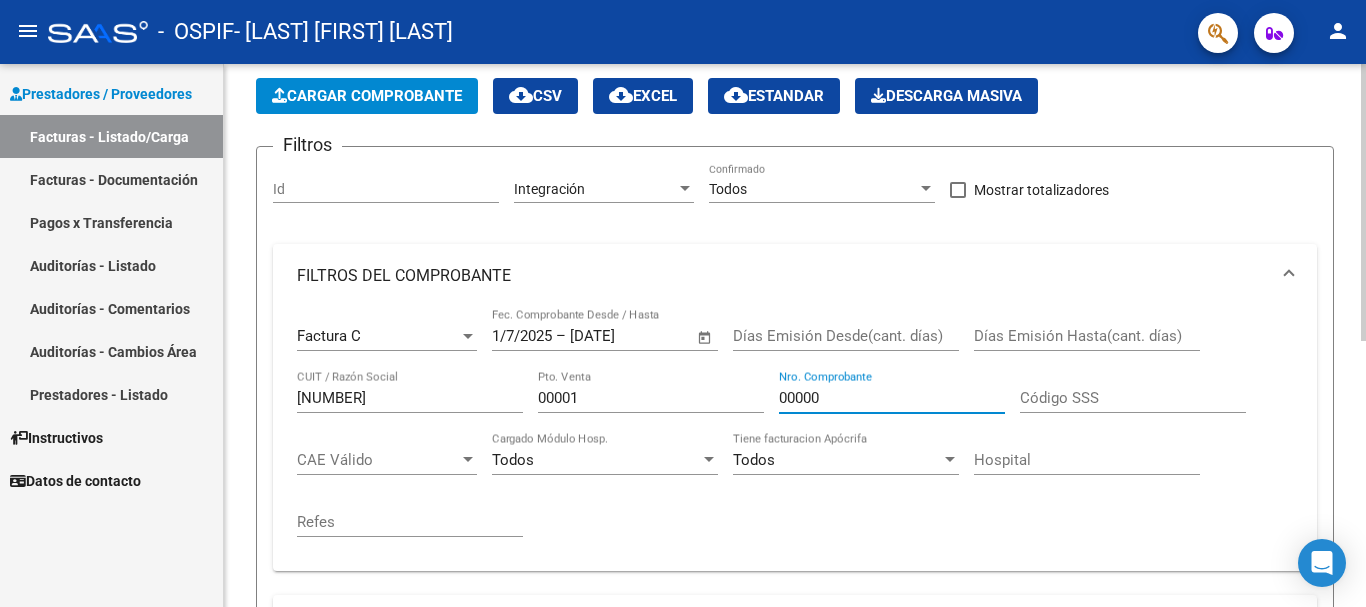 type on "[NUMBER]" 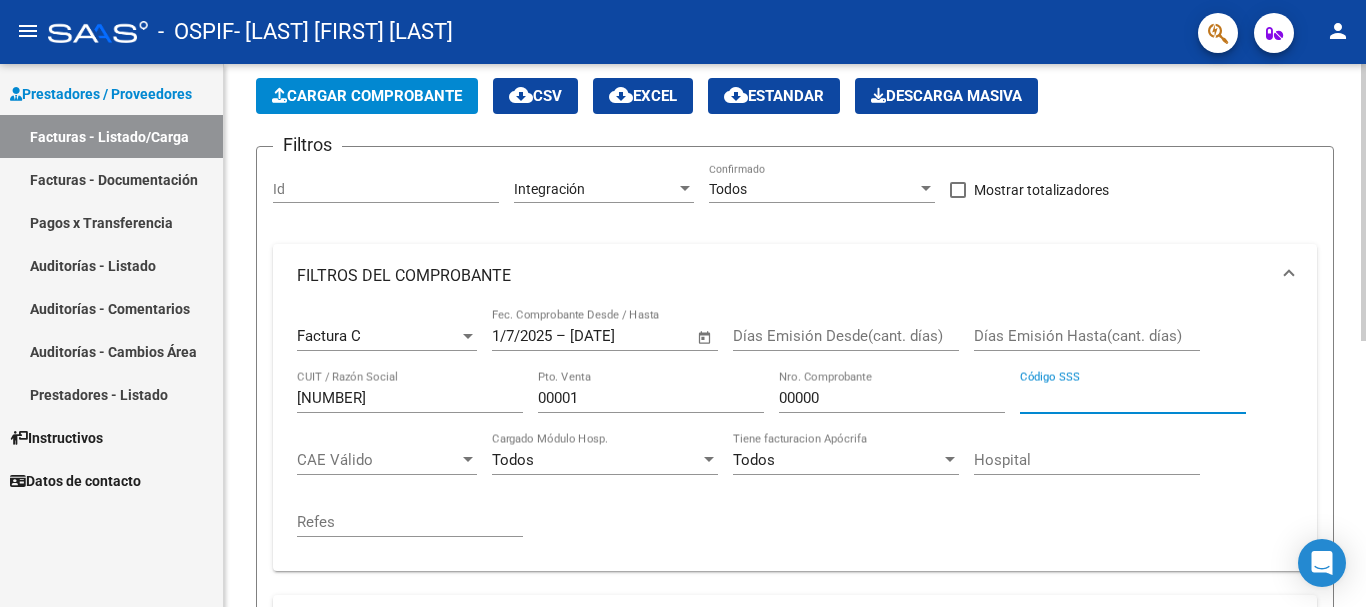 click on "Código SSS" at bounding box center [1133, 398] 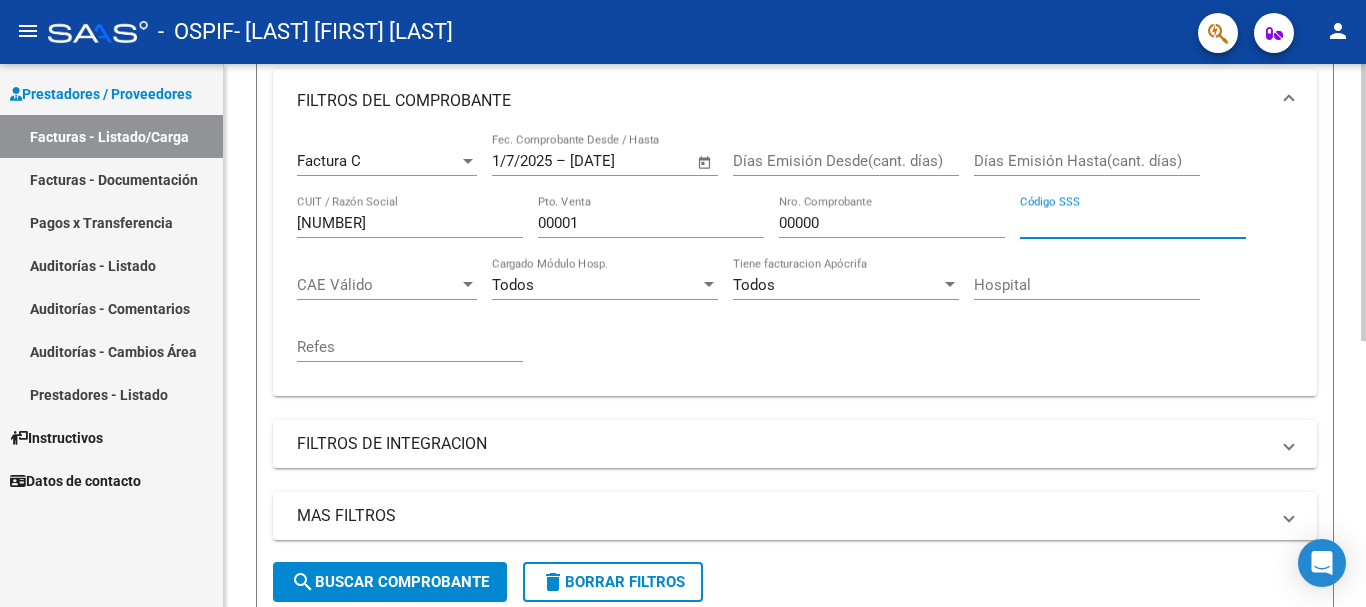 scroll, scrollTop: 270, scrollLeft: 0, axis: vertical 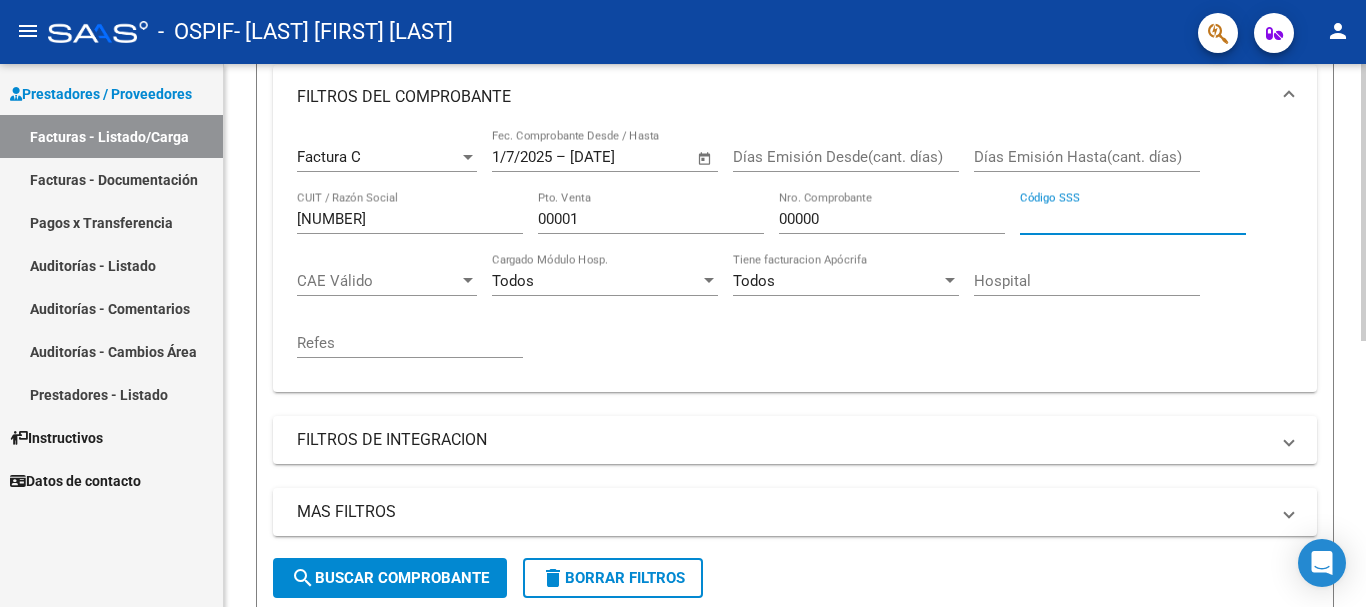 click 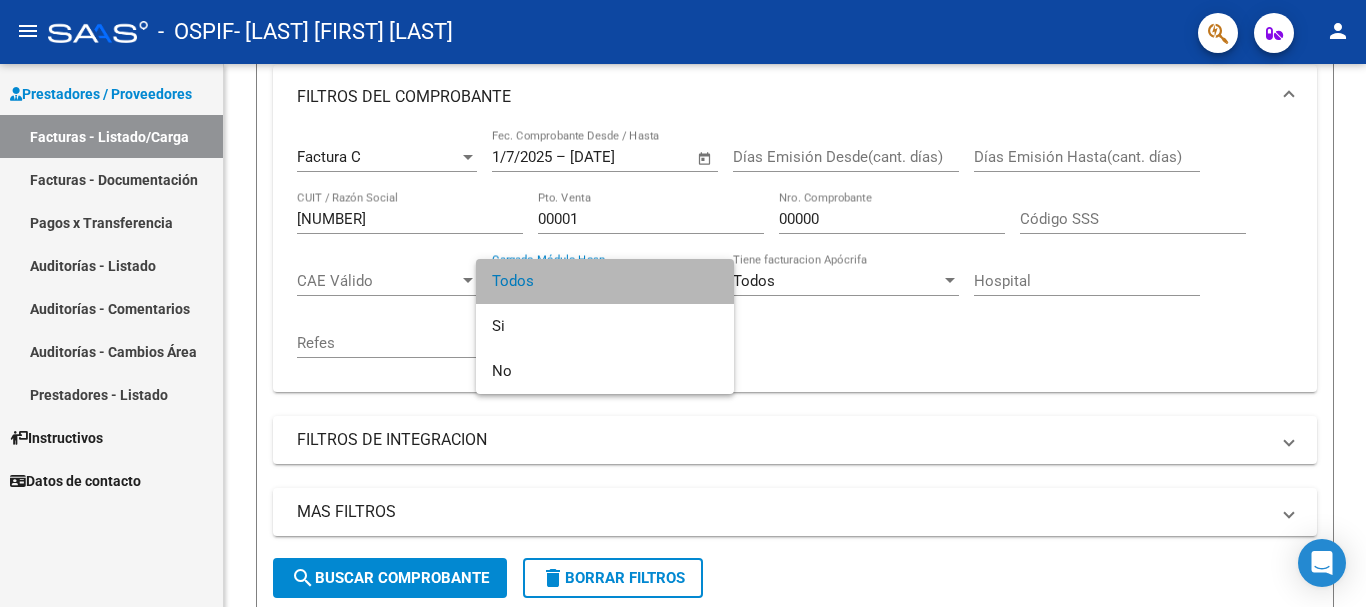 click on "Todos" at bounding box center [605, 281] 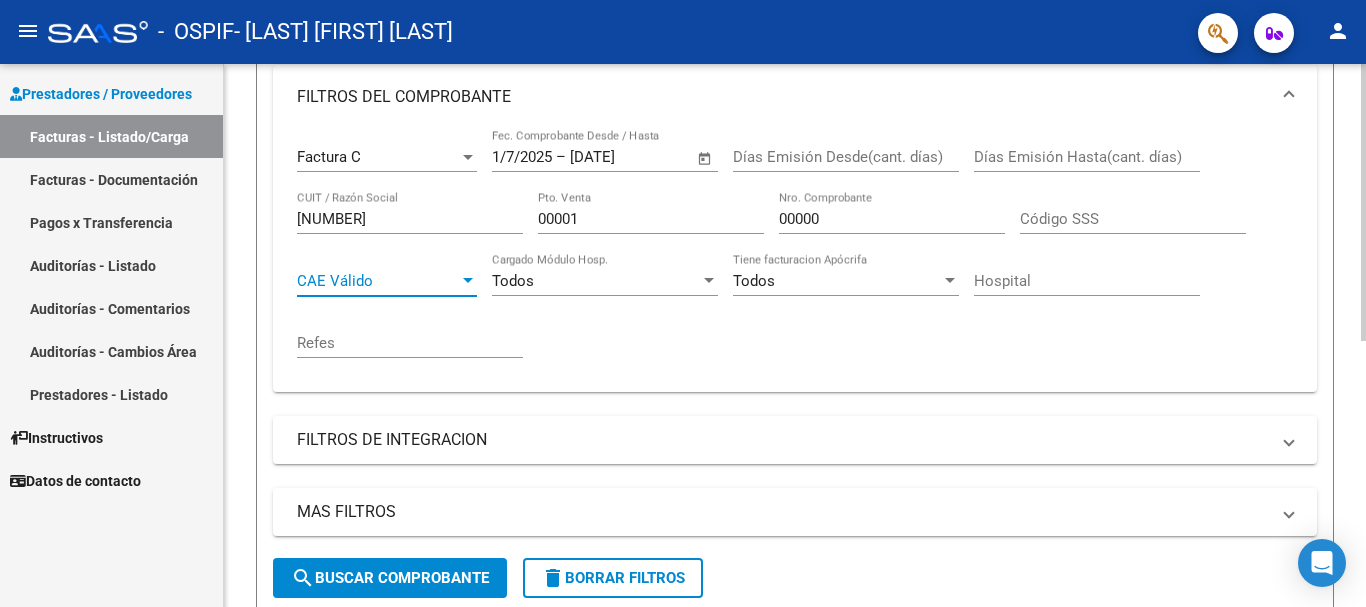click on "CAE Válido" at bounding box center [378, 281] 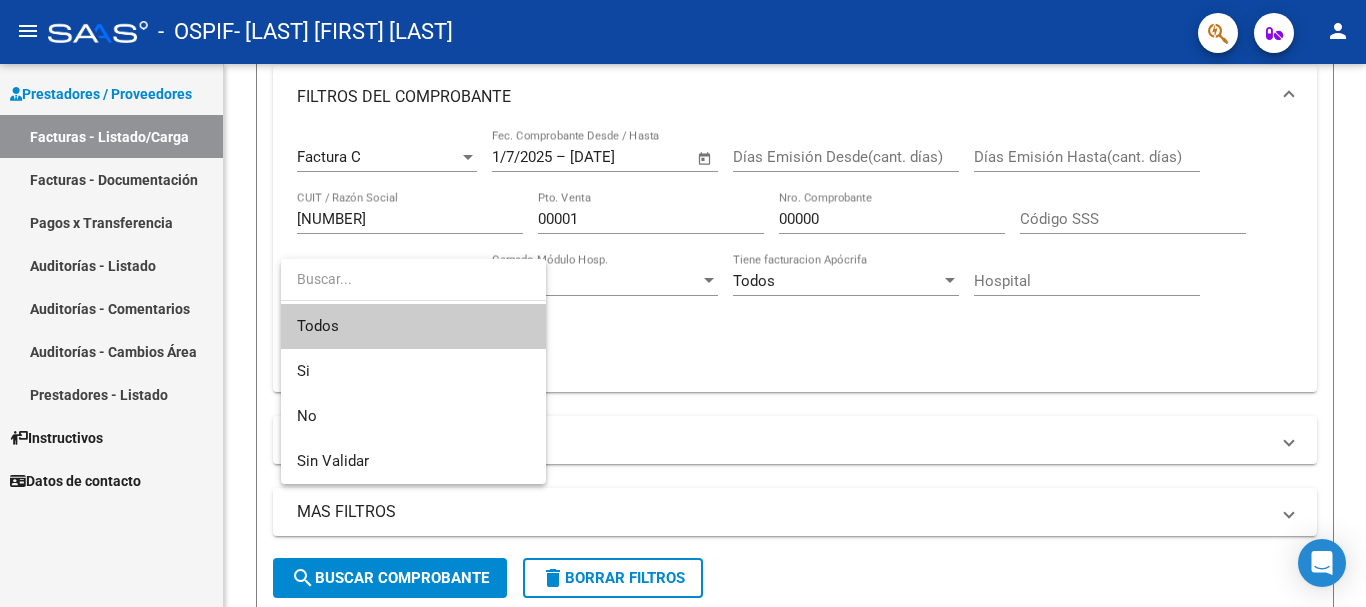 click at bounding box center (683, 303) 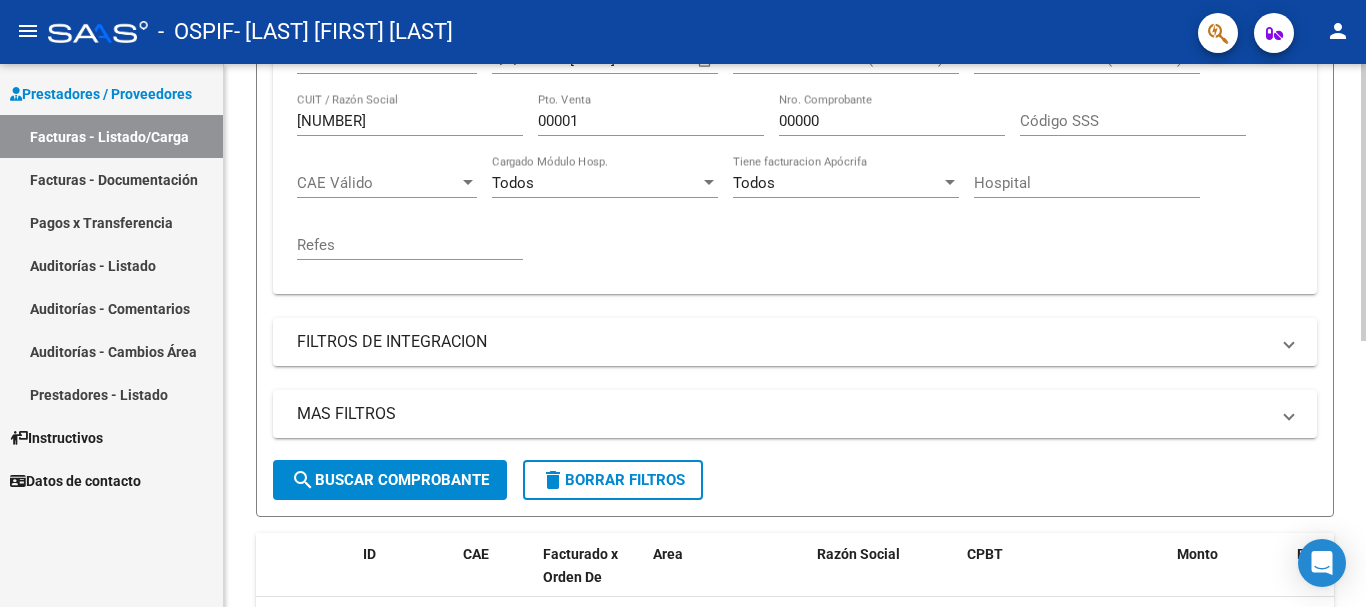 scroll, scrollTop: 437, scrollLeft: 0, axis: vertical 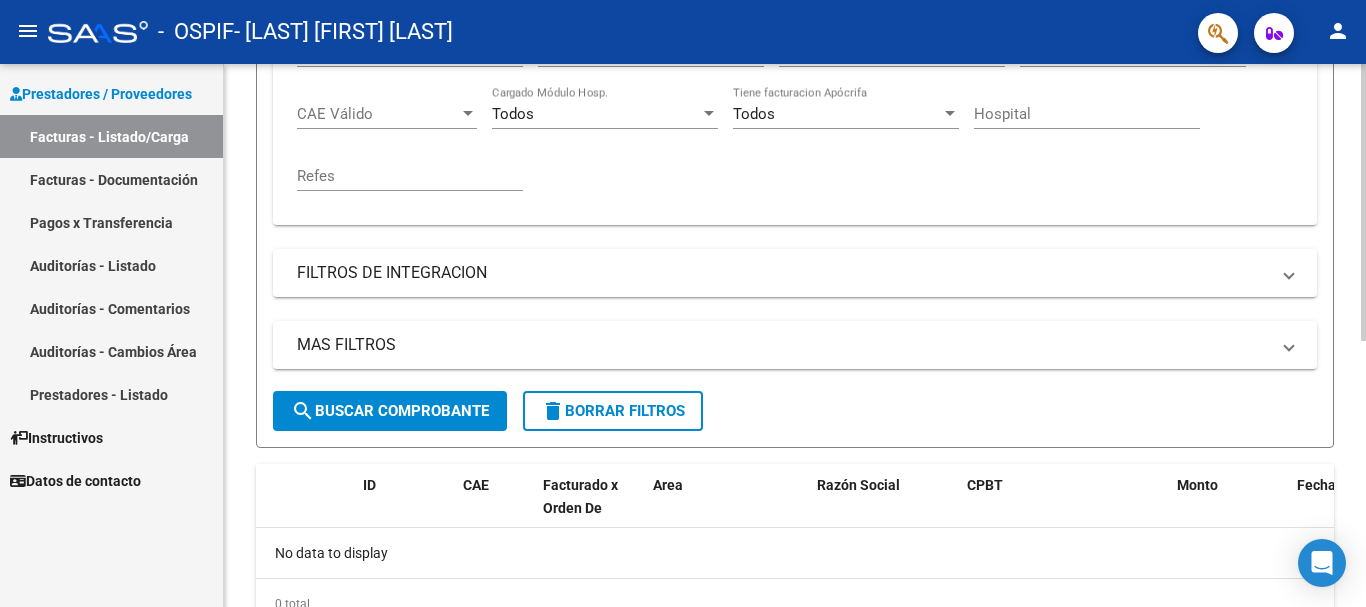 click on "Video tutorial   PRESTADORES -> Listado de CPBTs Emitidos por Prestadores / Proveedores (alt+q)   Cargar Comprobante
cloud_download  CSV  cloud_download  EXCEL  cloud_download  Estandar   Descarga Masiva
Filtros Id Integración Area Todos Confirmado   Mostrar totalizadores   FILTROS DEL COMPROBANTE  Factura C Comprobante Tipo [DATE] [DATE] – [DATE] End date Fec. Comprobante Desde / Hasta Días Emisión Desde(cant. días) Días Emisión Hasta(cant. días) [NUMBER] CUIT / Razón Social [NUMBER] Pto. Venta [NUMBER] Nro. Comprobante Código SSS CAE Válido CAE Válido Todos Cargado Módulo Hosp. Todos Tiene facturacion Apócrifa Hospital Refes  FILTROS DE INTEGRACION  Período De Prestación Campos del Archivo de Rendición Devuelto x SSS (dr_envio) Todos Rendido x SSS (dr_envio) Tipo de Registro Tipo de Registro Período Presentación Período Presentación Campos del Legajo Asociado (preaprobación) Afiliado Legajo (cuil/nombre) Todos Solo facturas preaprobadas  MAS FILTROS  Todos Todos Todos –" 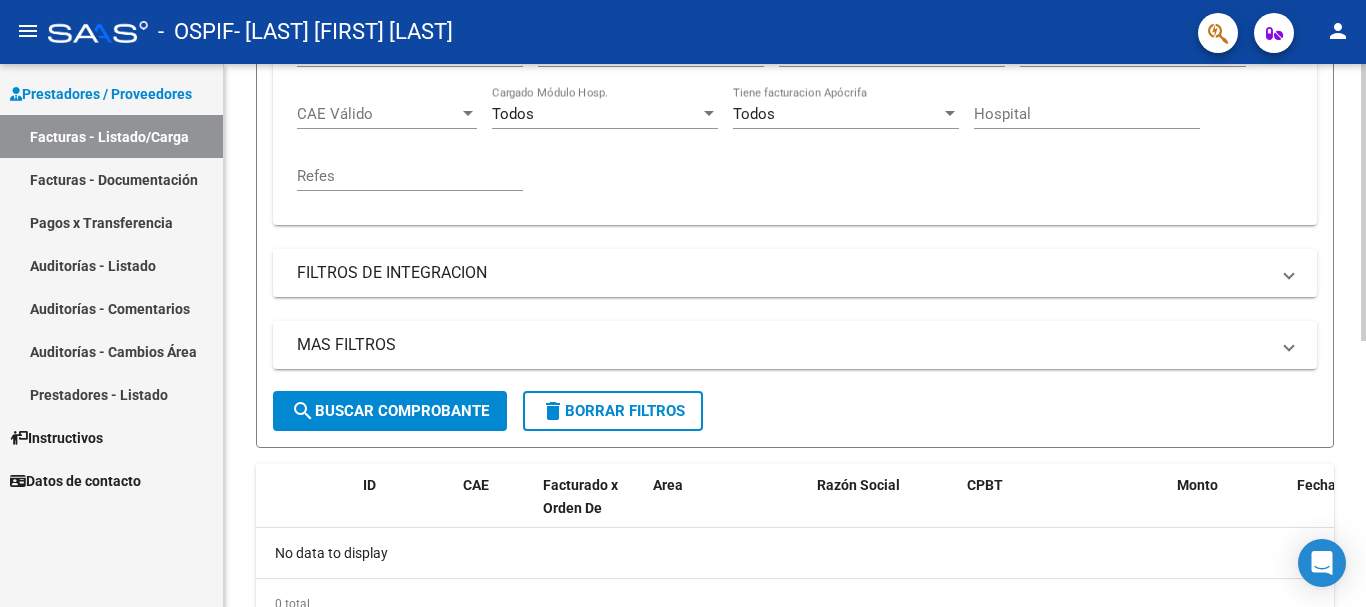 click on "FILTROS DE INTEGRACION" at bounding box center [795, 273] 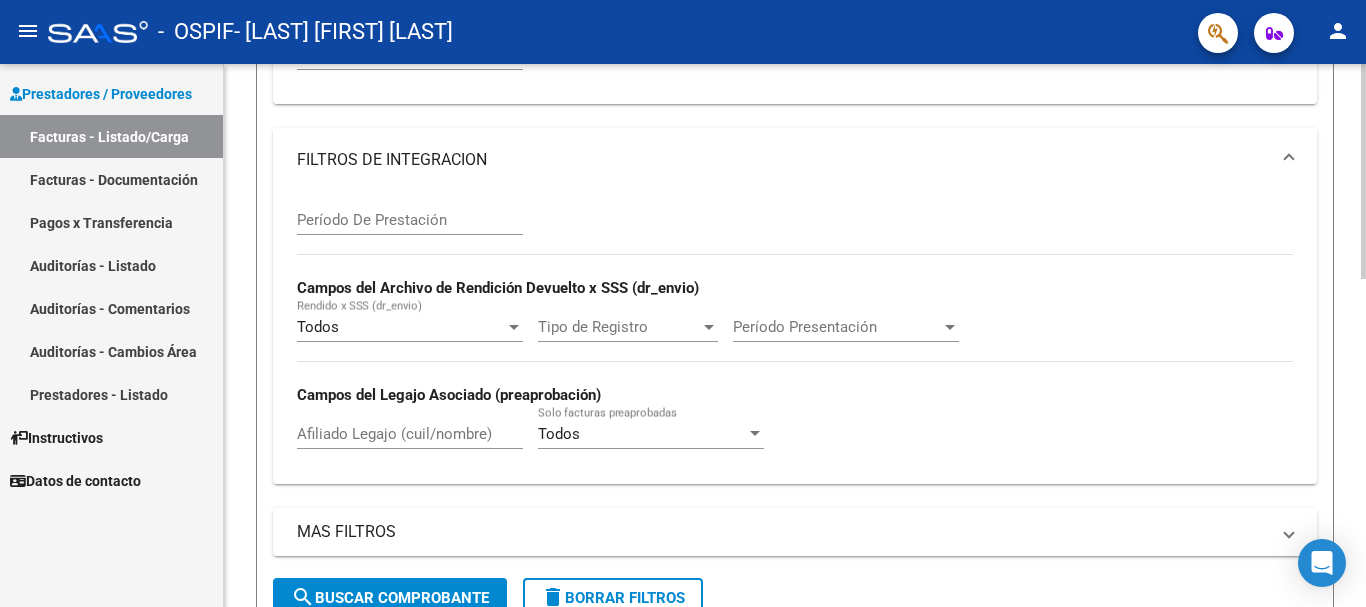 scroll, scrollTop: 579, scrollLeft: 0, axis: vertical 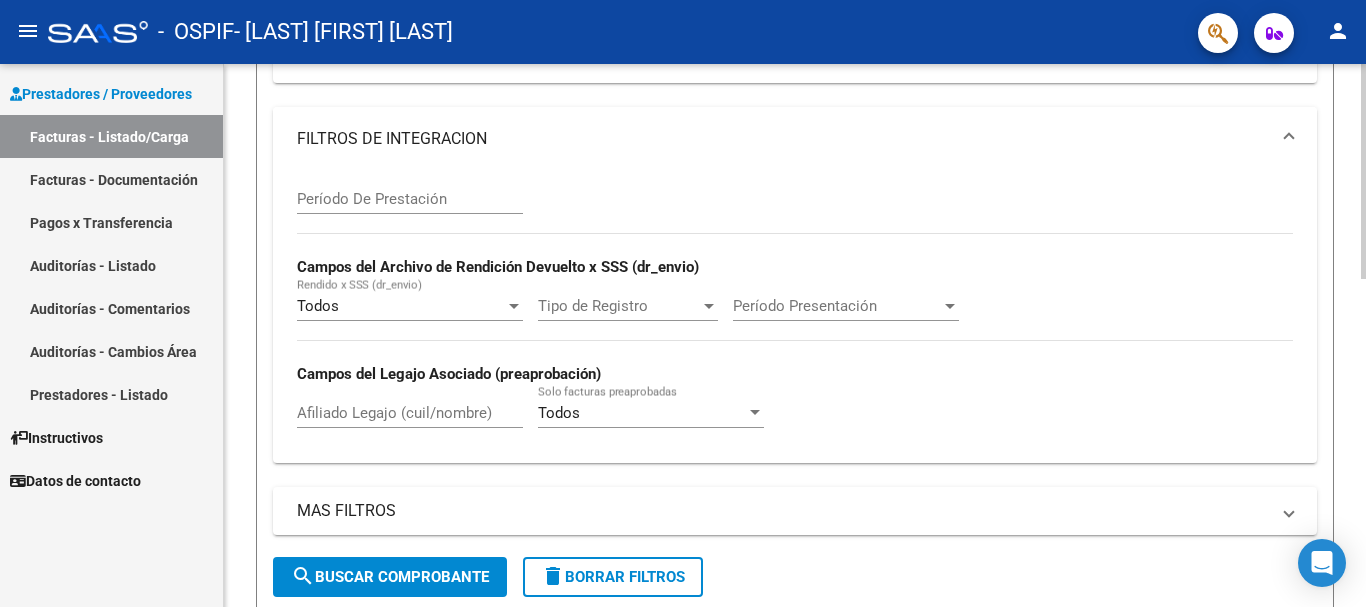 click on "Video tutorial   PRESTADORES -> Listado de CPBTs Emitidos por Prestadores / Proveedores (alt+q)   Cargar Comprobante
cloud_download  CSV  cloud_download  EXCEL  cloud_download  Estandar   Descarga Masiva
Filtros Id Integración Area Todos Confirmado   Mostrar totalizadores   FILTROS DEL COMPROBANTE  Factura C Comprobante Tipo [DATE] [DATE] – [DATE] End date Fec. Comprobante Desde / Hasta Días Emisión Desde(cant. días) Días Emisión Hasta(cant. días) [NUMBER] CUIT / Razón Social [NUMBER] Pto. Venta [NUMBER] Nro. Comprobante Código SSS CAE Válido CAE Válido Todos Cargado Módulo Hosp. Todos Tiene facturacion Apócrifa Hospital Refes  FILTROS DE INTEGRACION  Período De Prestación Campos del Archivo de Rendición Devuelto x SSS (dr_envio) Todos Rendido x SSS (dr_envio) Tipo de Registro Tipo de Registro Período Presentación Período Presentación Campos del Legajo Asociado (preaprobación) Afiliado Legajo (cuil/nombre) Todos Solo facturas preaprobadas  MAS FILTROS  Todos Todos Todos –" 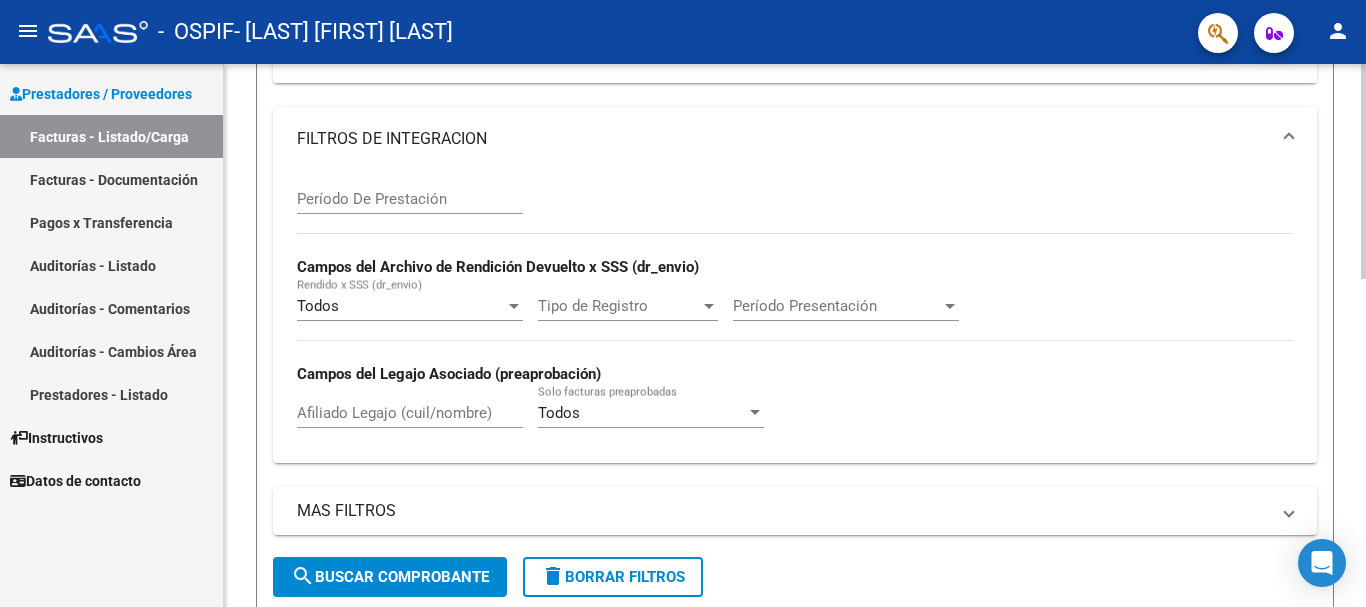 click on "Período De Prestación" at bounding box center [410, 199] 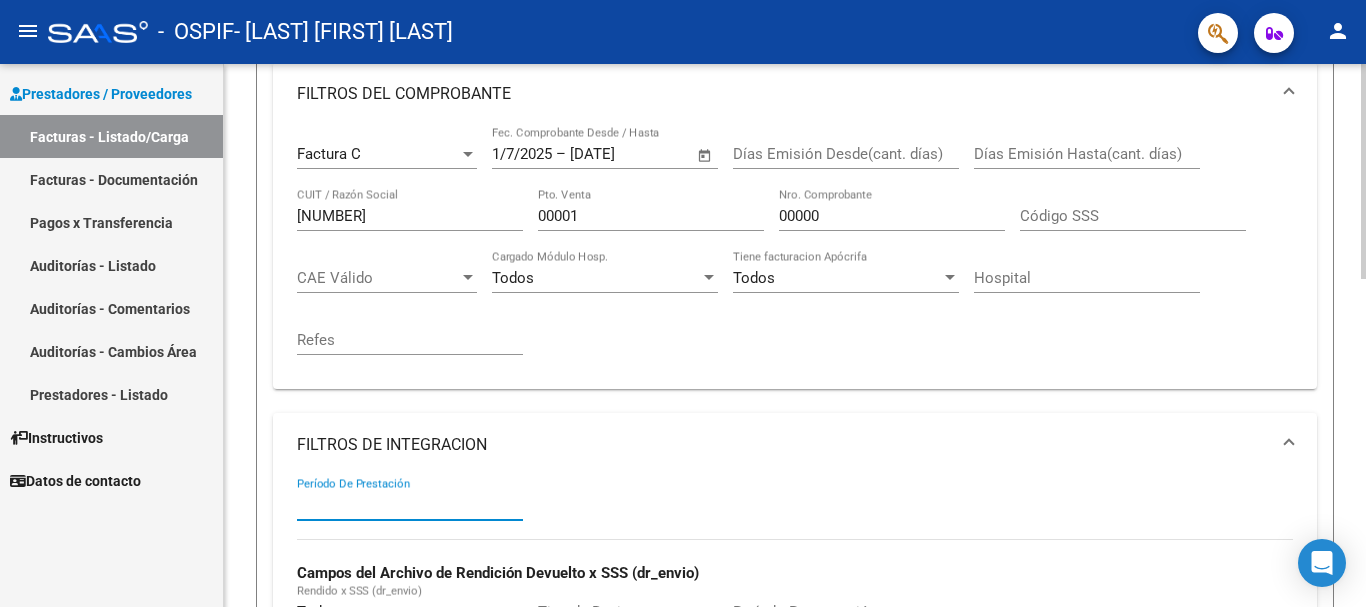 scroll, scrollTop: 0, scrollLeft: 0, axis: both 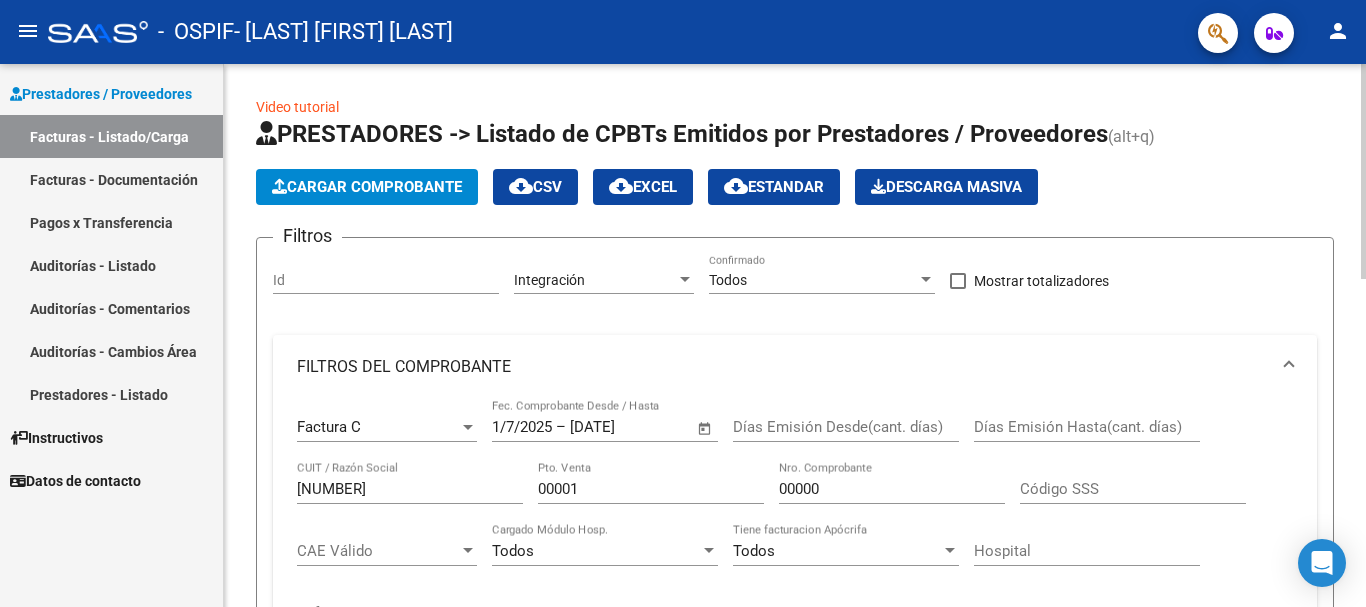 click on "menu -   OSPIF   - [LAST] [FIRST] [LAST] person    Prestadores / Proveedores Facturas - Listado/Carga Facturas - Documentación Pagos x Transferencia Auditorías - Listado Auditorías - Comentarios Auditorías - Cambios Área Prestadores - Listado    Instructivos    Datos de contacto  Video tutorial   PRESTADORES -> Listado de CPBTs Emitidos por Prestadores / Proveedores (alt+q)   Cargar Comprobante
cloud_download  CSV  cloud_download  EXCEL  cloud_download  Estandar   Descarga Masiva
Filtros Id Integración Area Todos Confirmado   Mostrar totalizadores   FILTROS DEL COMPROBANTE  Factura C Comprobante Tipo [DATE] [DATE] – [DATE] End date Fec. Comprobante Desde / Hasta Días Emisión Desde(cant. días) Días Emisión Hasta(cant. días) [NUMBER] CUIT / Razón Social [NUMBER] Pto. Venta [NUMBER] Nro. Comprobante Código SSS CAE Válido CAE Válido Todos Cargado Módulo Hosp. Todos Tiene facturacion Apócrifa Hospital Refes  FILTROS DE INTEGRACION  Período De Prestación Todos Todos –" at bounding box center [683, 303] 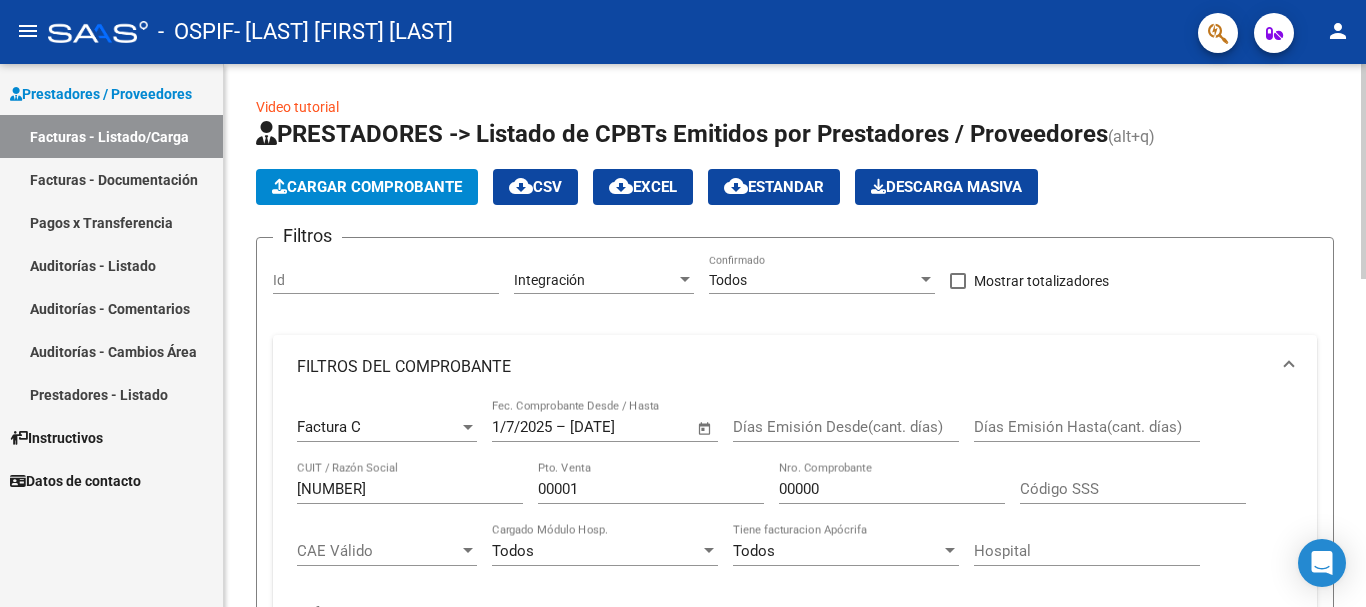 click on "Video tutorial" 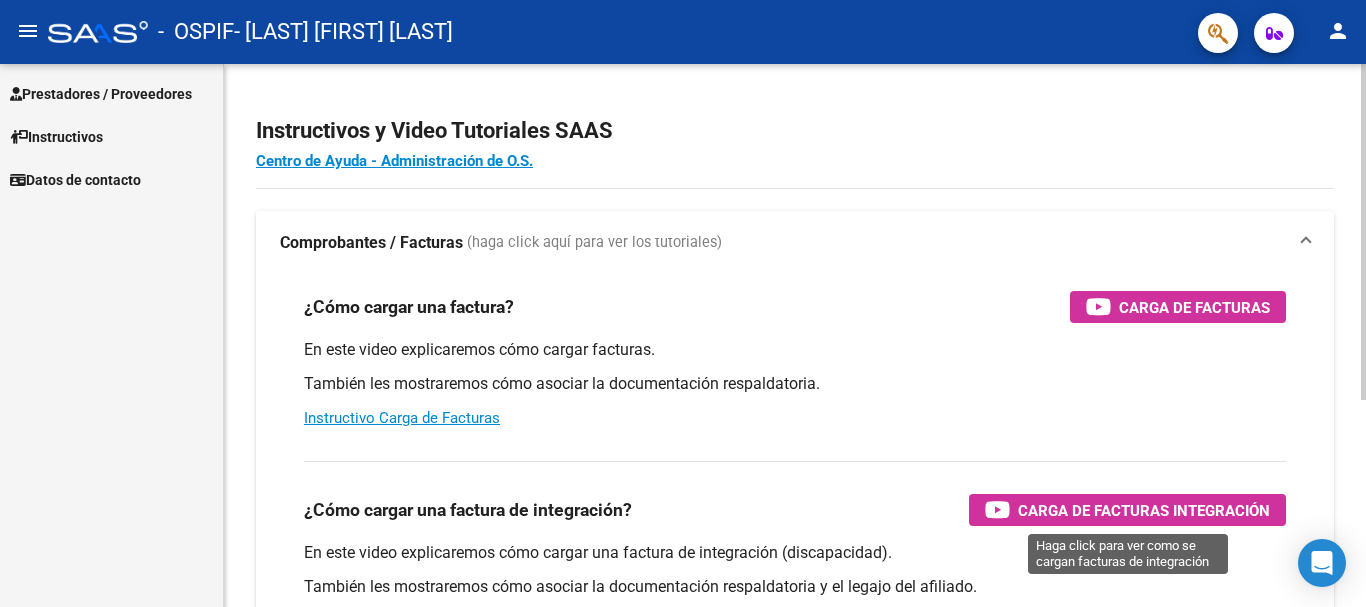 click on "Carga de Facturas Integración" at bounding box center (1144, 510) 